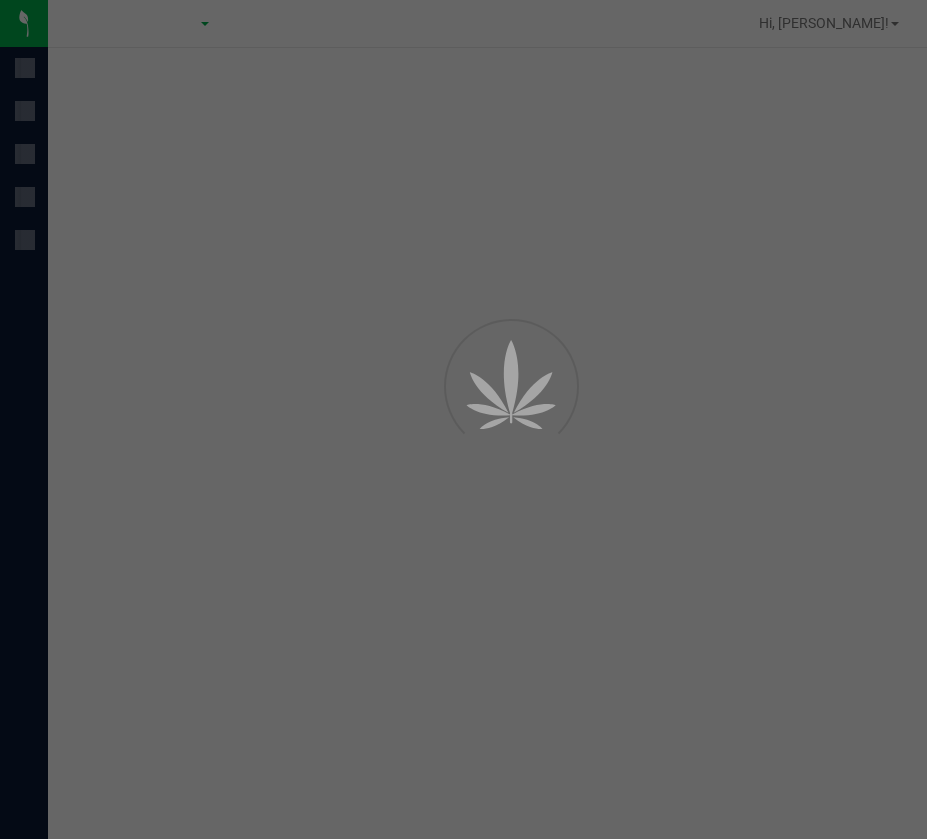 scroll, scrollTop: 0, scrollLeft: 0, axis: both 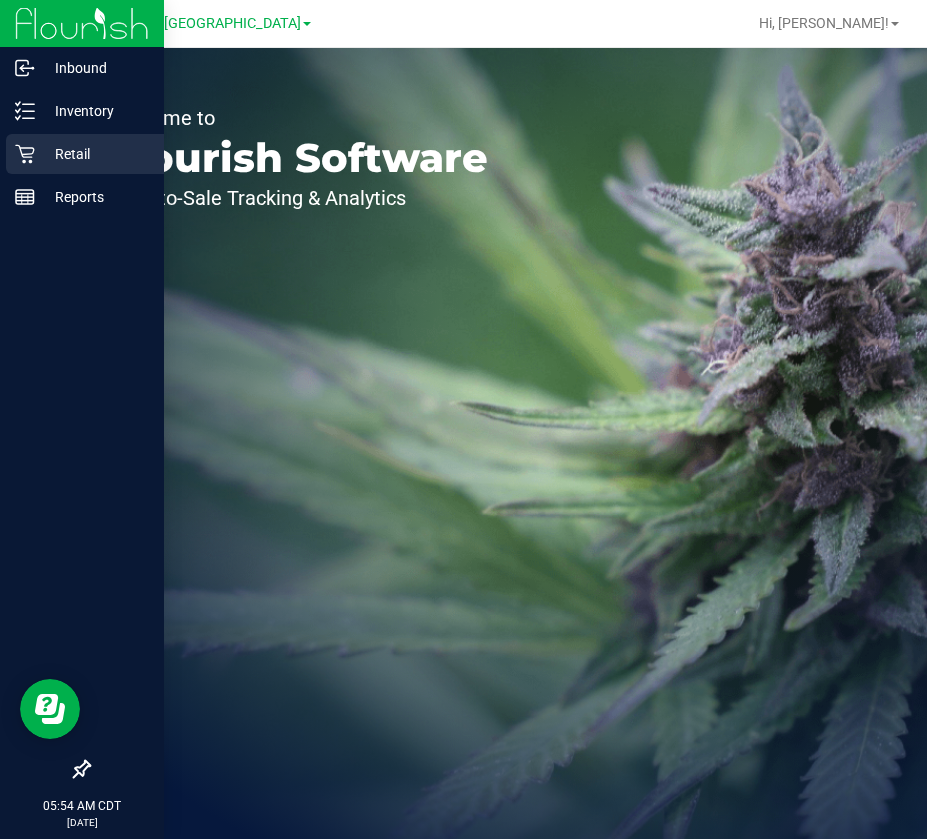 click 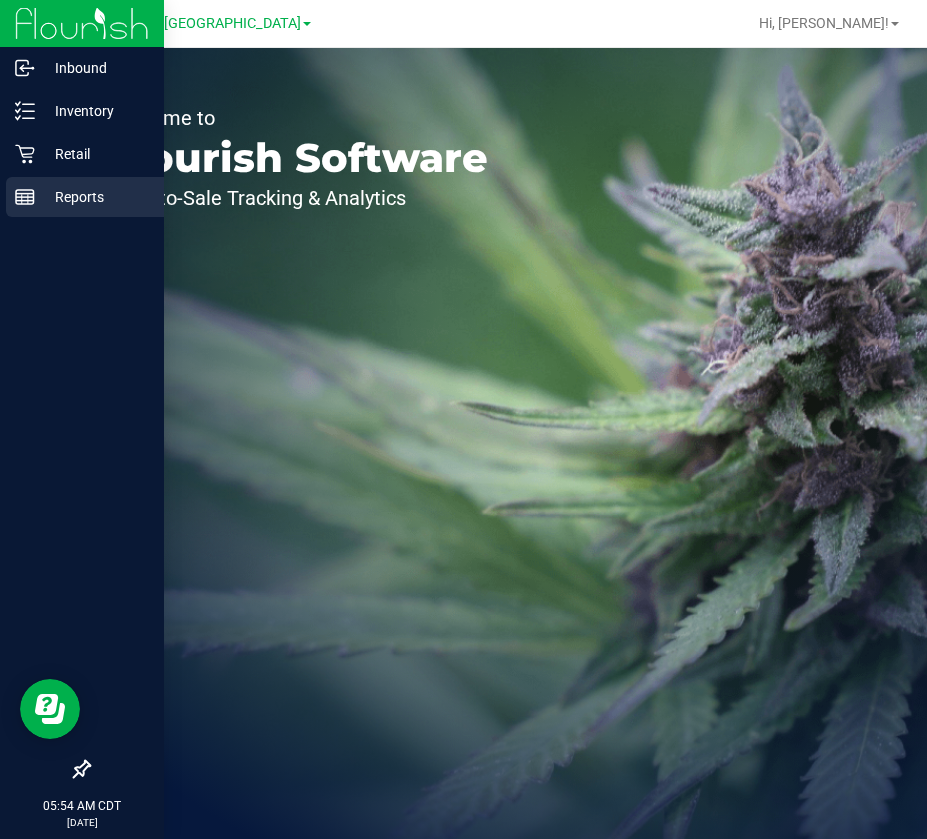 scroll, scrollTop: 0, scrollLeft: 0, axis: both 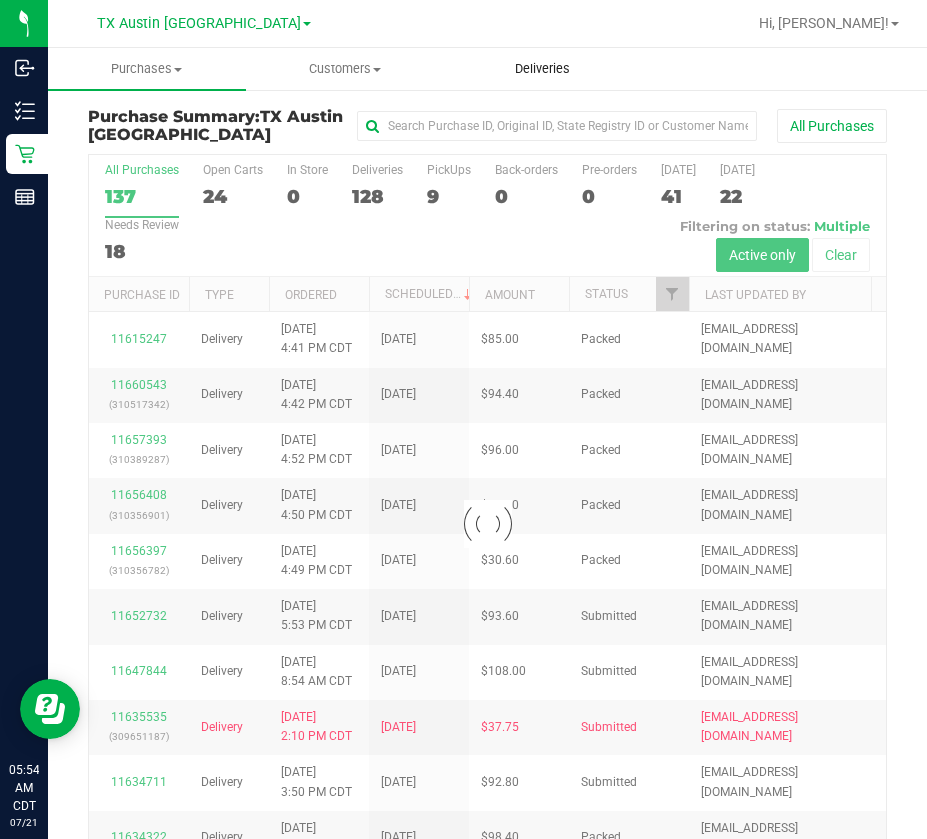 click on "Deliveries" at bounding box center [542, 69] 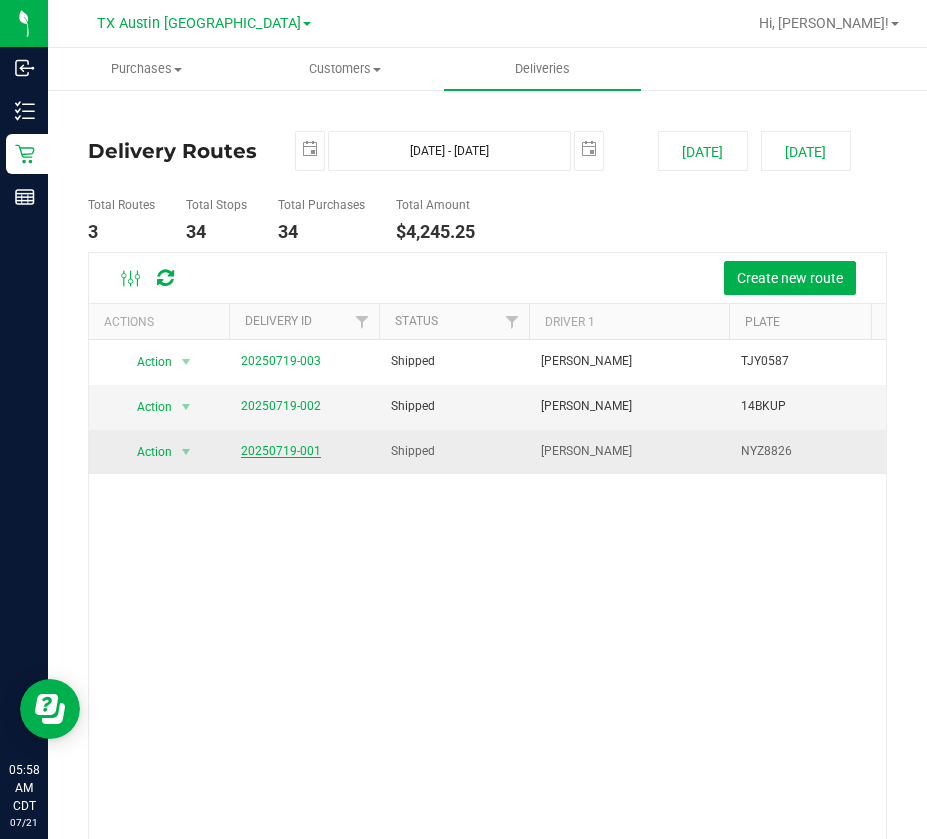 click on "20250719-001" at bounding box center (281, 451) 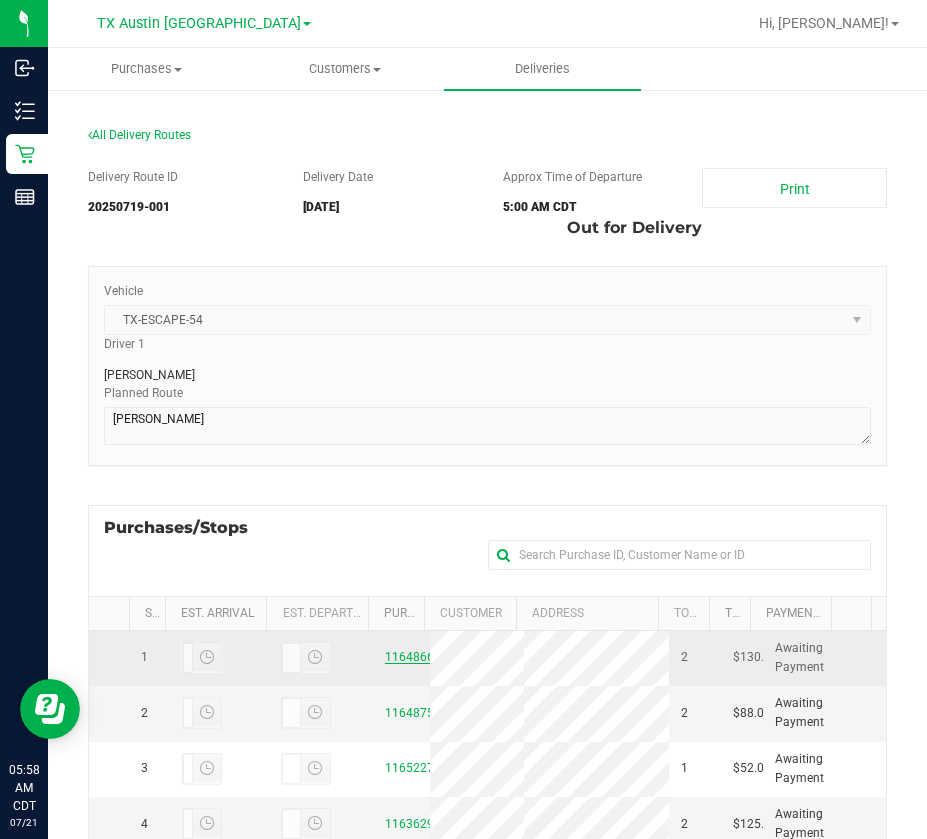 click on "11648667" at bounding box center [413, 657] 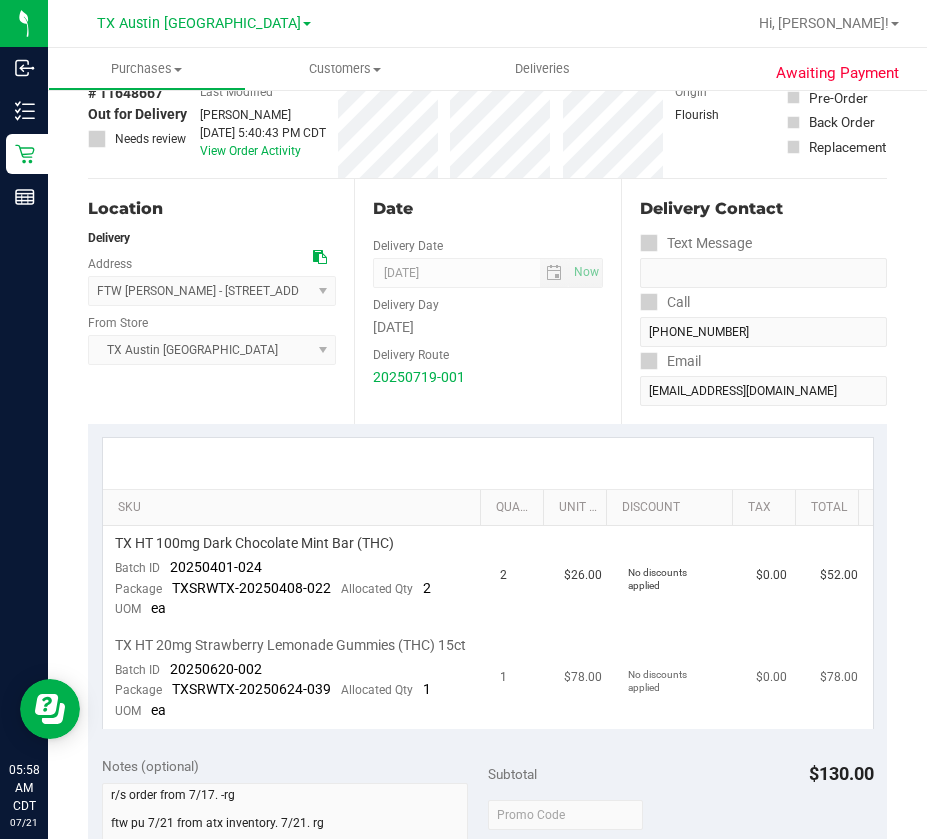 scroll, scrollTop: 300, scrollLeft: 0, axis: vertical 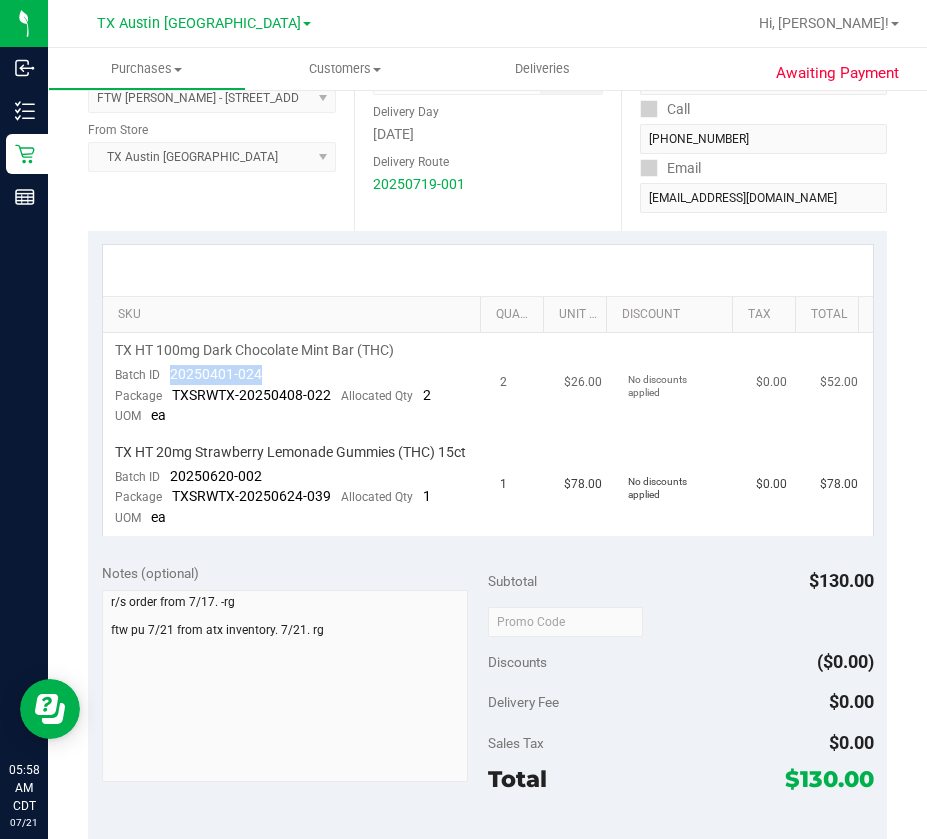 drag, startPoint x: 269, startPoint y: 366, endPoint x: 170, endPoint y: 380, distance: 99.985 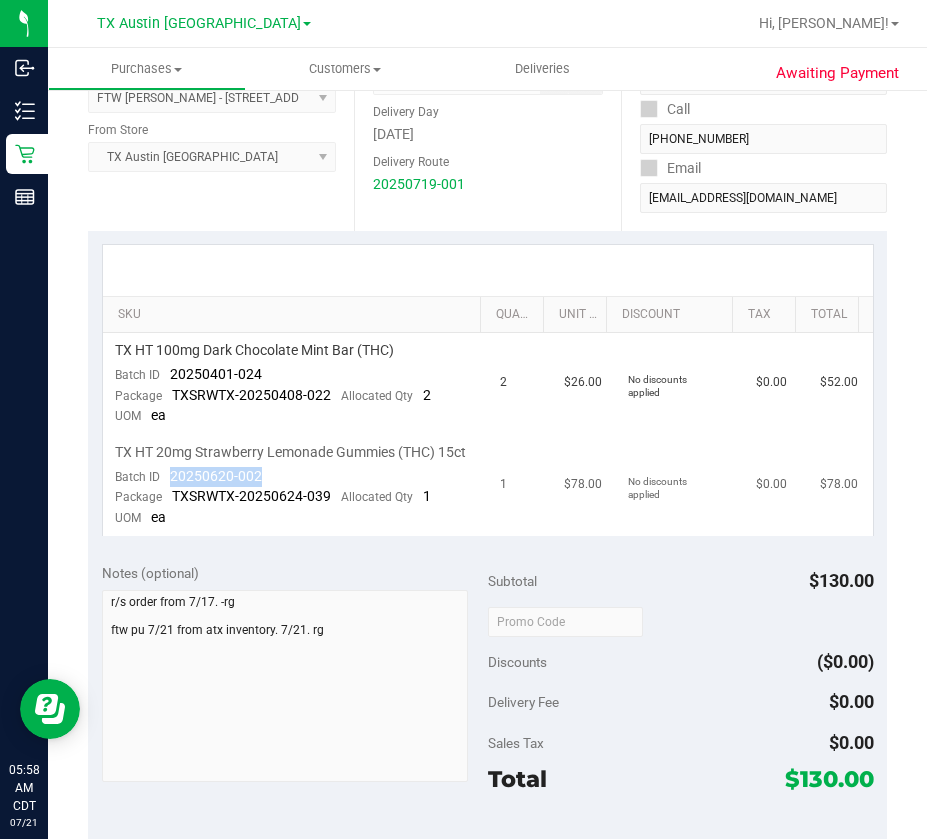drag, startPoint x: 265, startPoint y: 497, endPoint x: 169, endPoint y: 499, distance: 96.02083 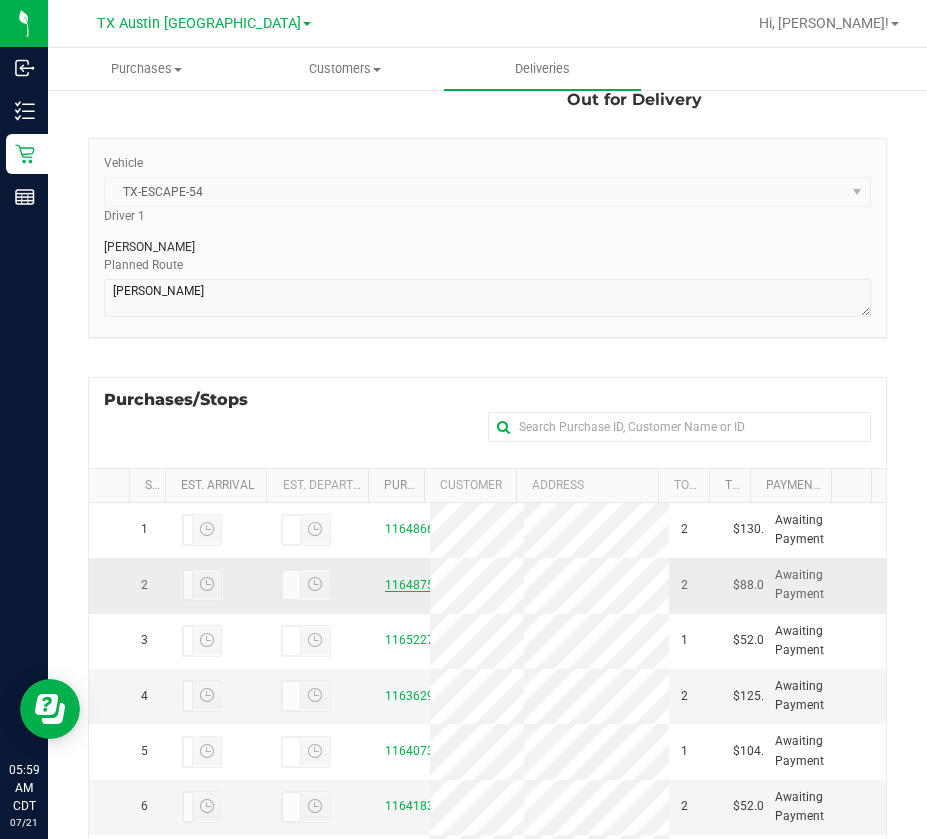 scroll, scrollTop: 300, scrollLeft: 0, axis: vertical 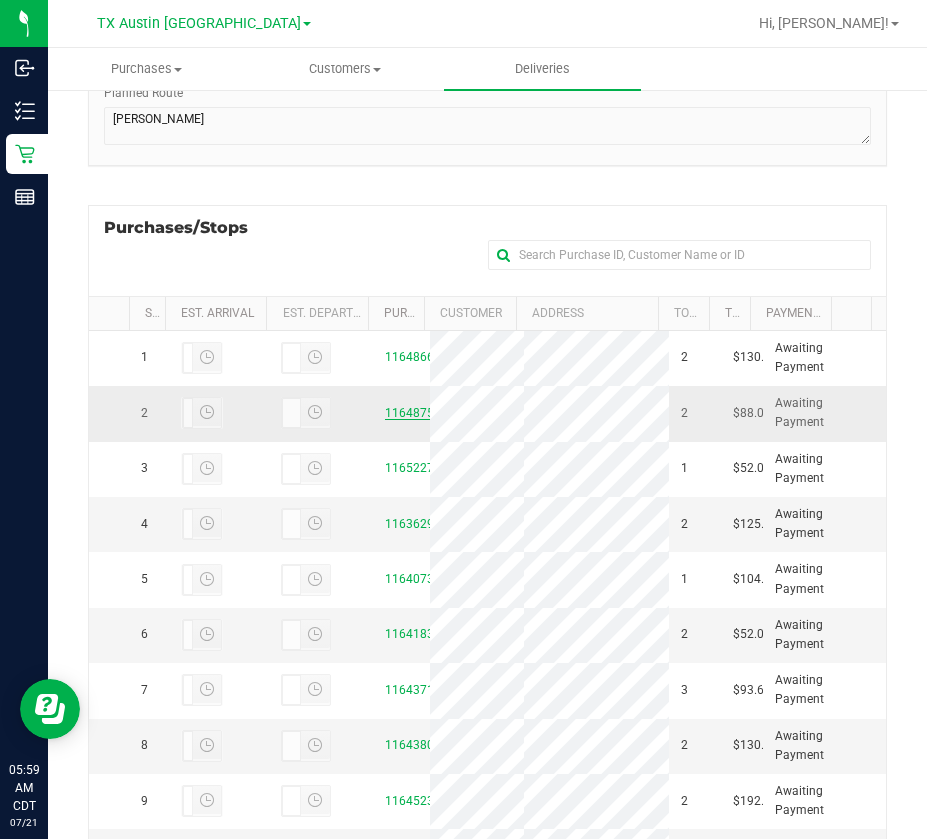 click on "11648758" at bounding box center (413, 413) 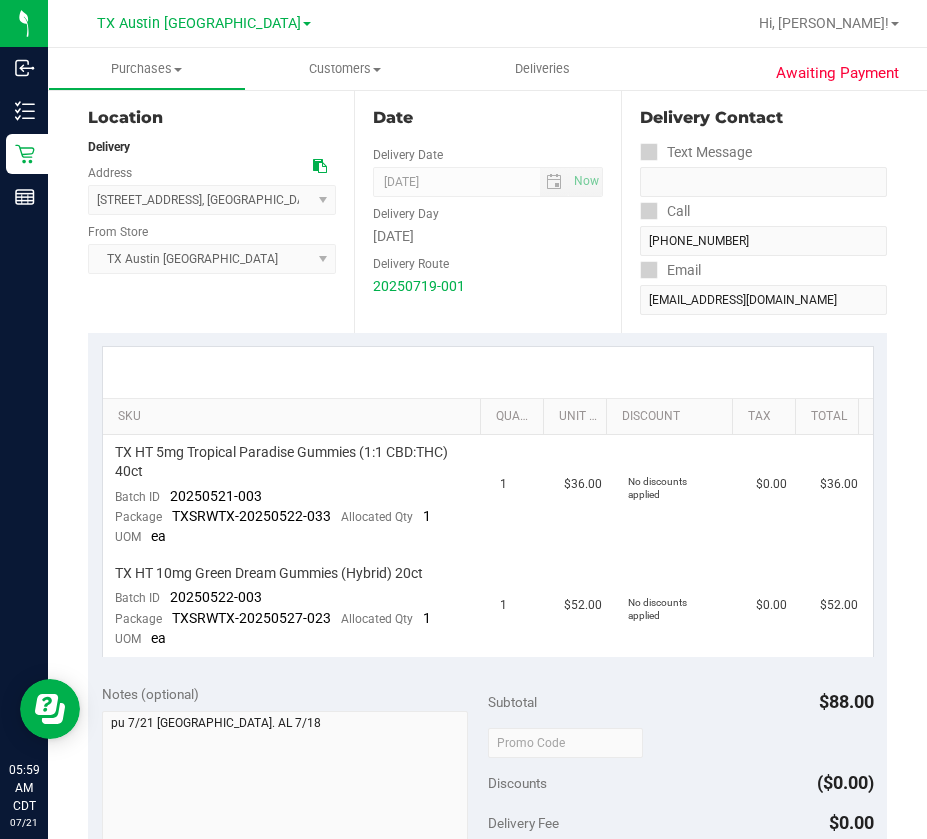 scroll, scrollTop: 200, scrollLeft: 0, axis: vertical 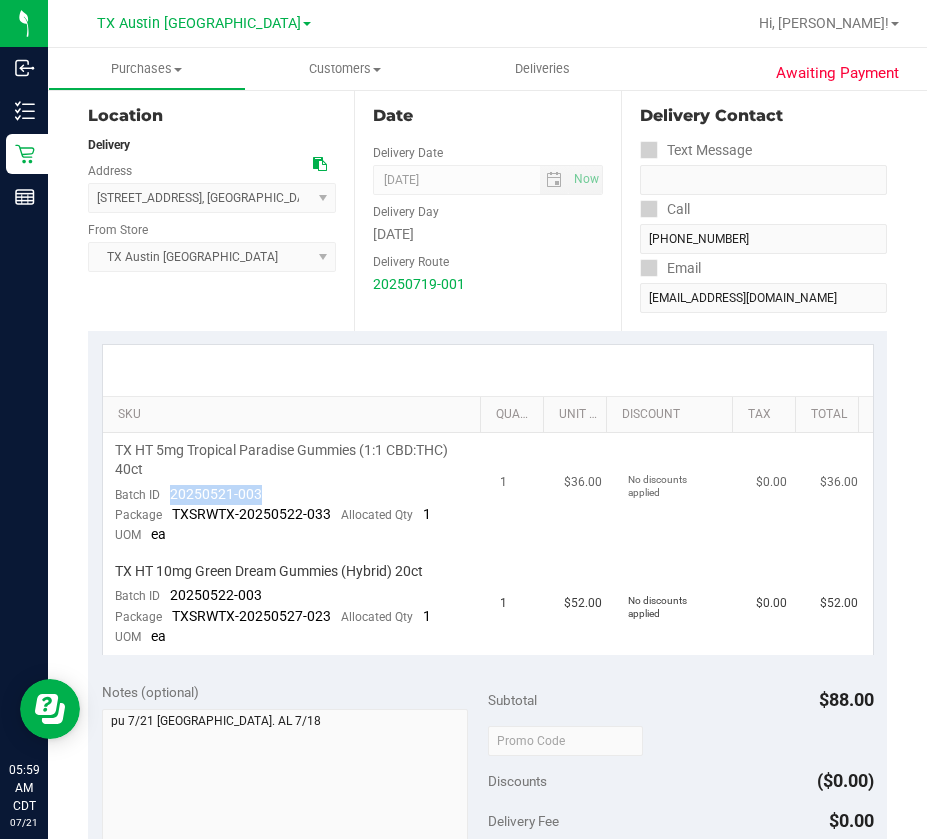 drag, startPoint x: 278, startPoint y: 494, endPoint x: 164, endPoint y: 494, distance: 114 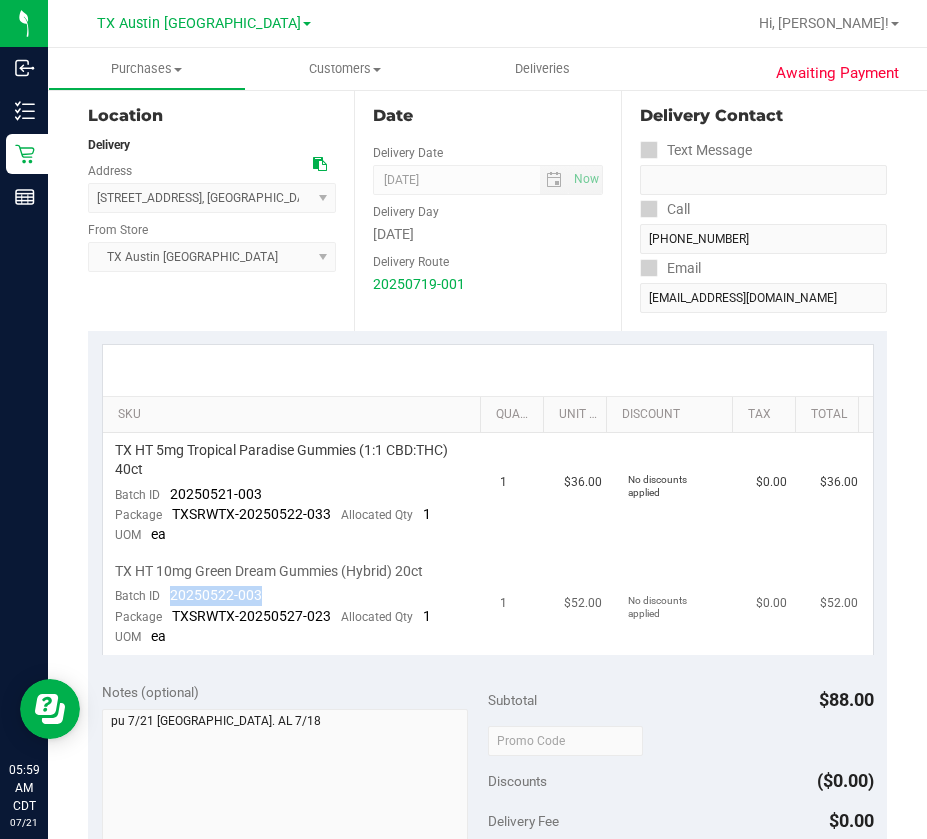 drag, startPoint x: 264, startPoint y: 591, endPoint x: 164, endPoint y: 595, distance: 100.07997 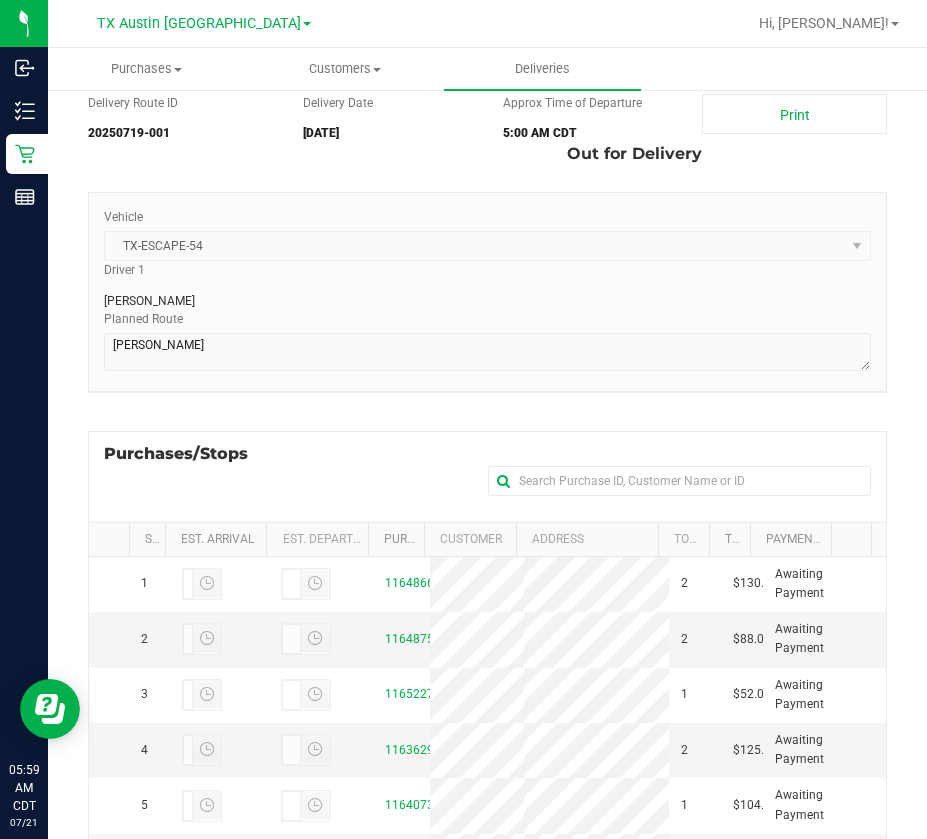 scroll, scrollTop: 200, scrollLeft: 0, axis: vertical 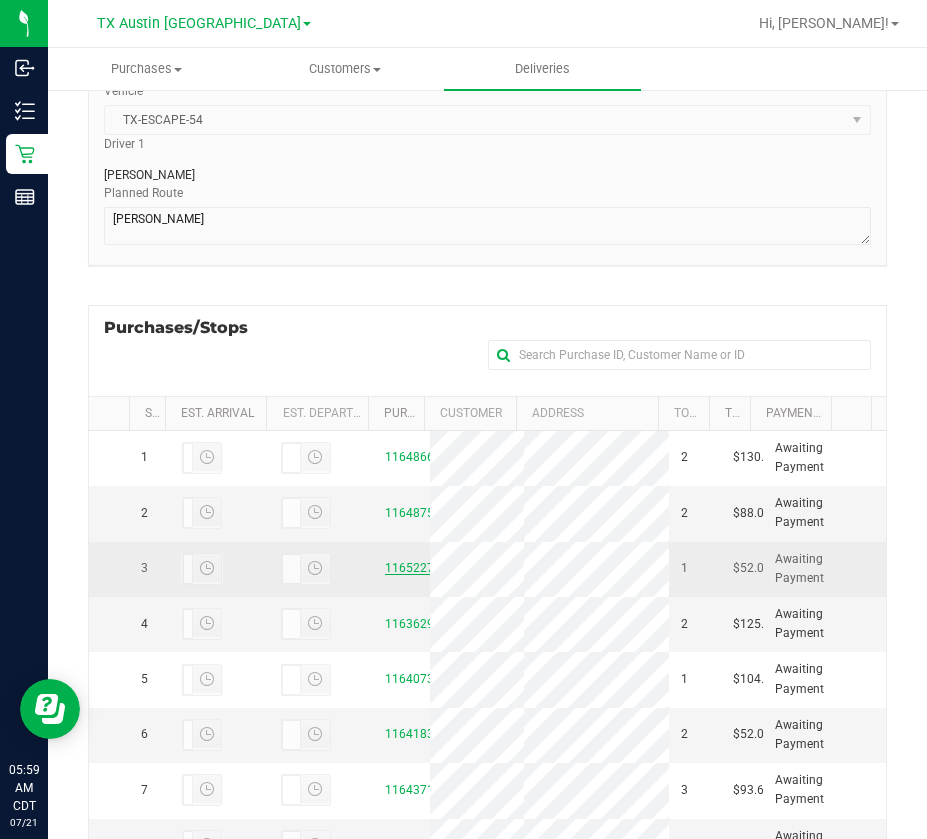 click on "11652273" at bounding box center [413, 568] 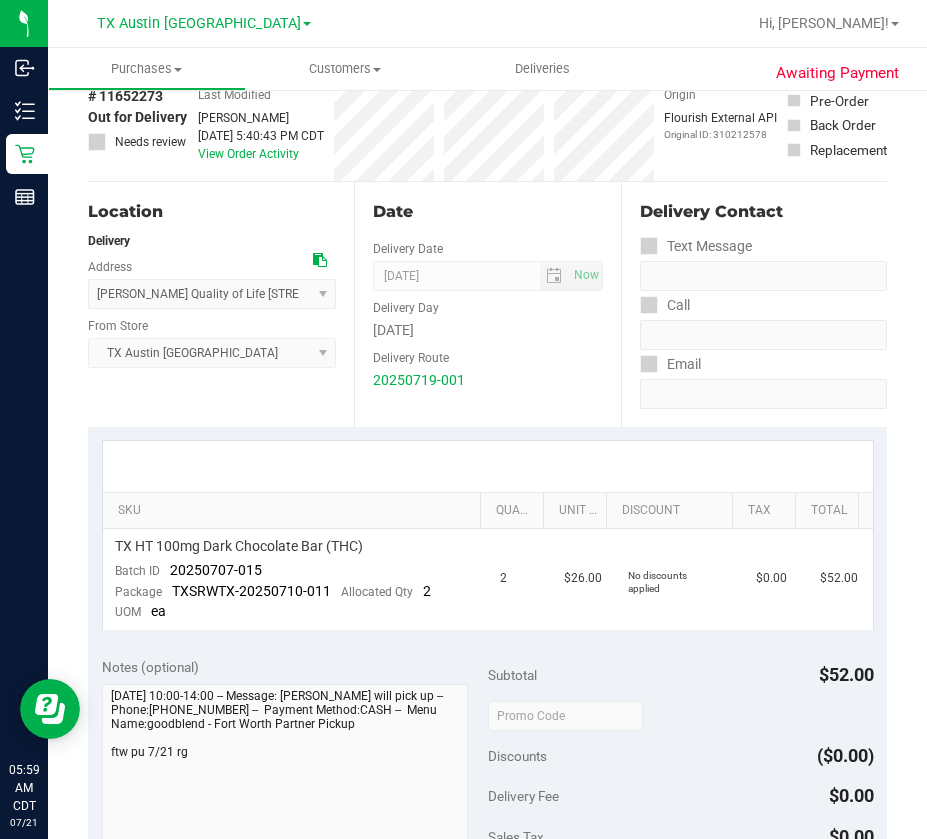 scroll, scrollTop: 0, scrollLeft: 0, axis: both 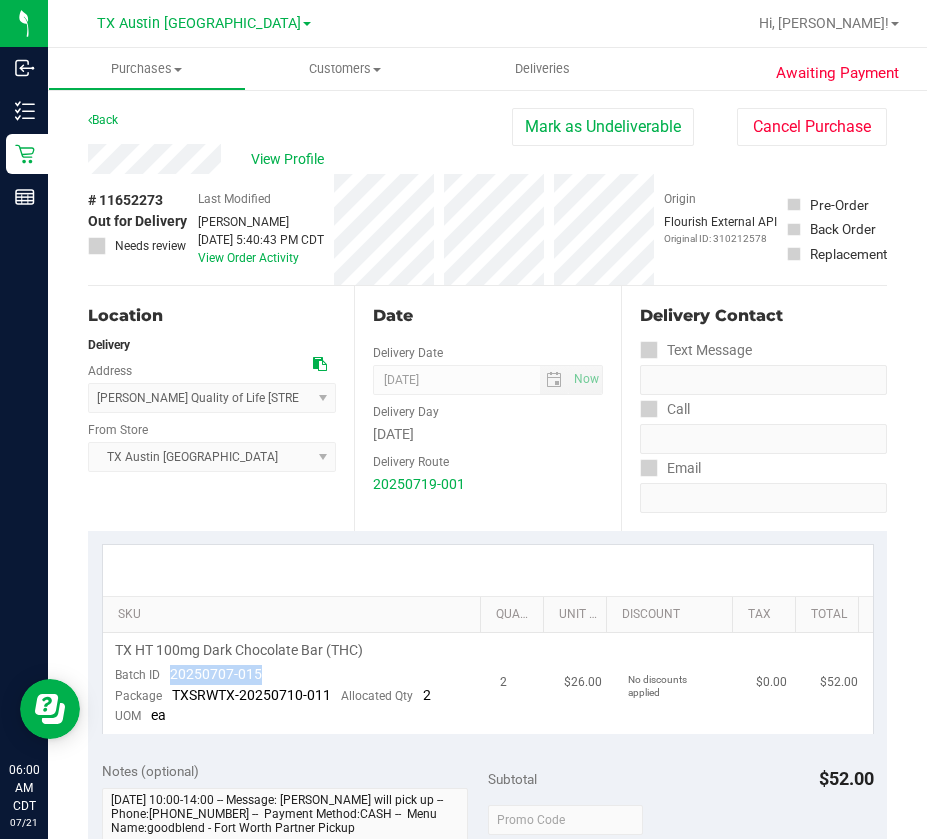 drag, startPoint x: 271, startPoint y: 665, endPoint x: 170, endPoint y: 673, distance: 101.31634 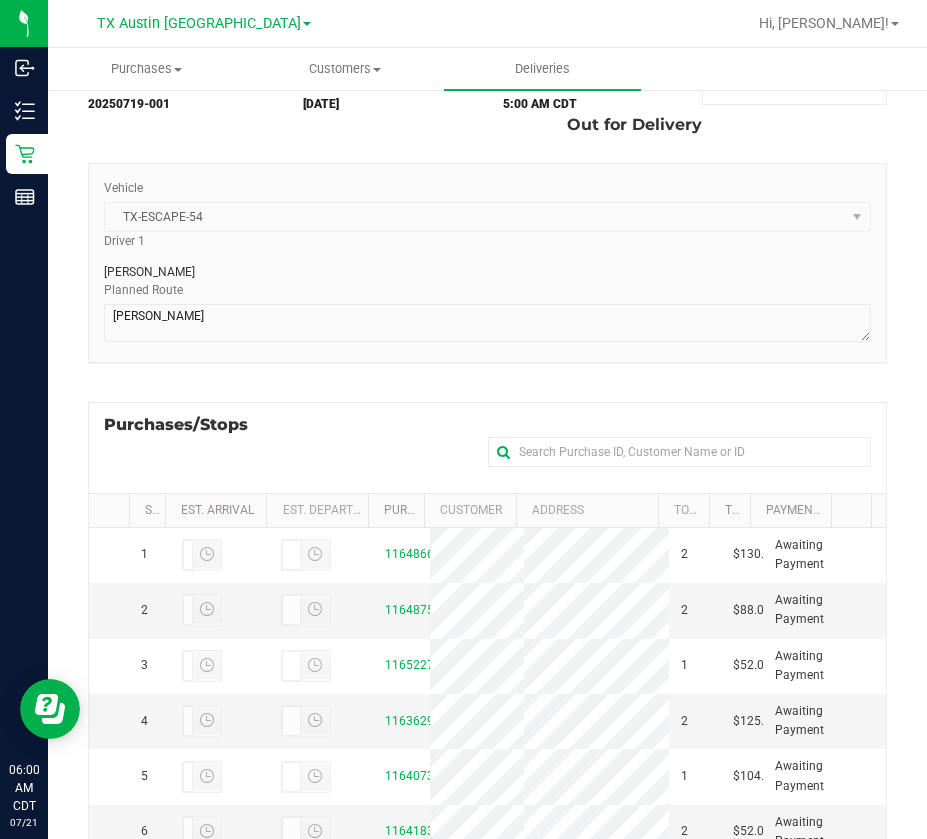 scroll, scrollTop: 200, scrollLeft: 0, axis: vertical 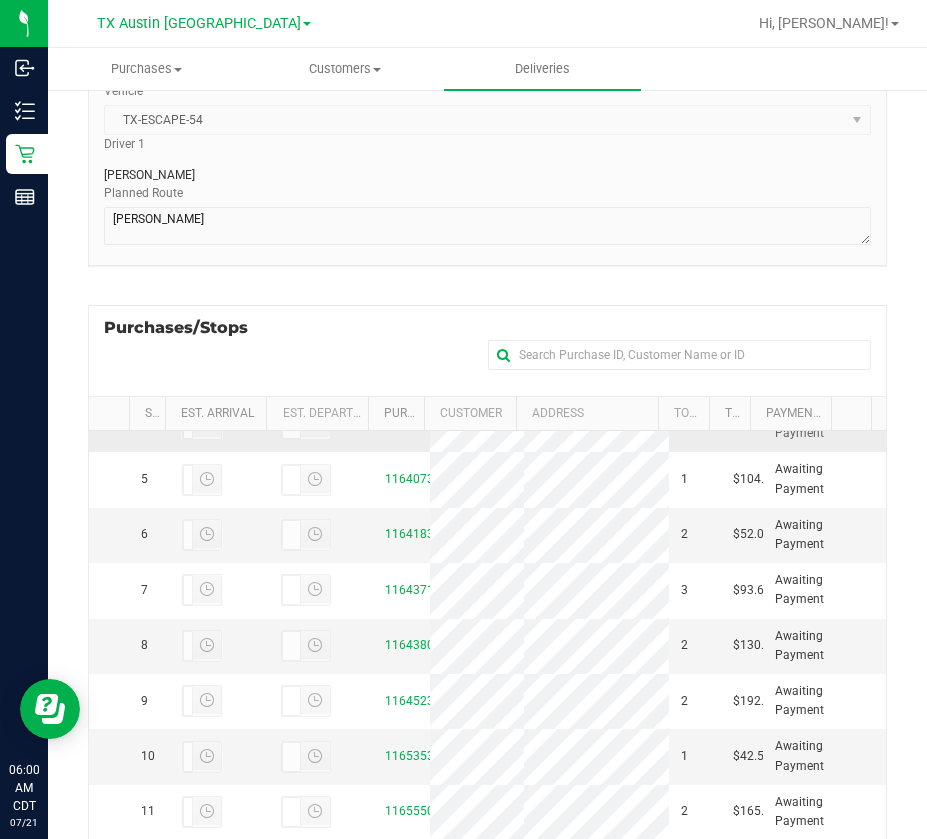 click on "11636295" at bounding box center [413, 424] 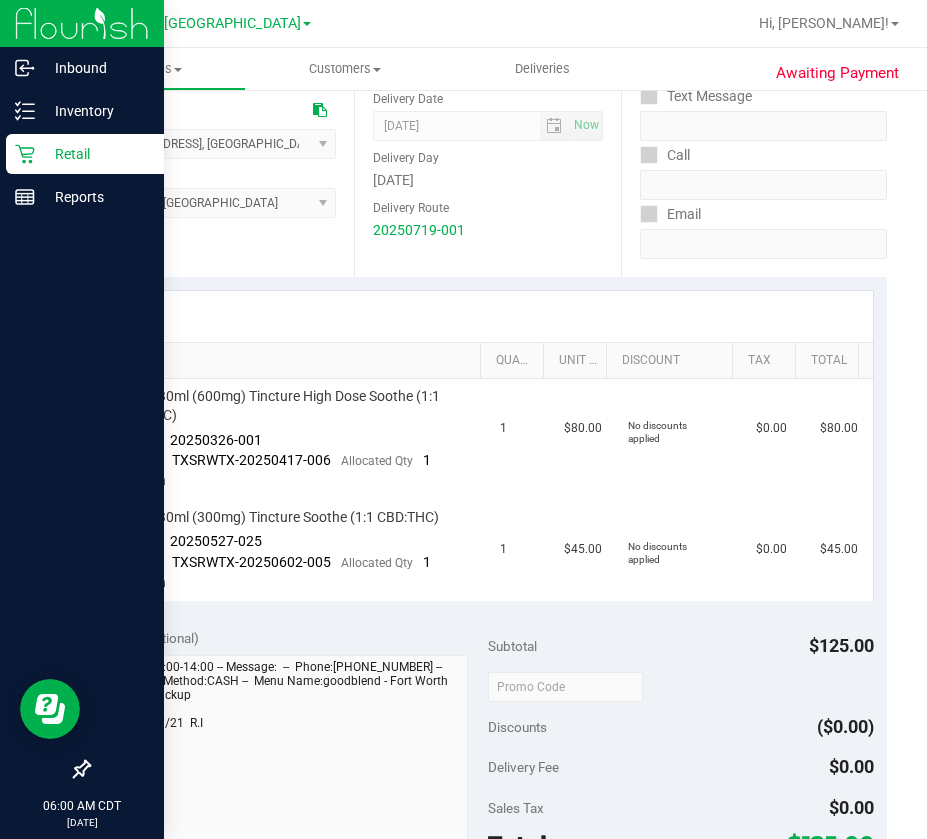 scroll, scrollTop: 300, scrollLeft: 0, axis: vertical 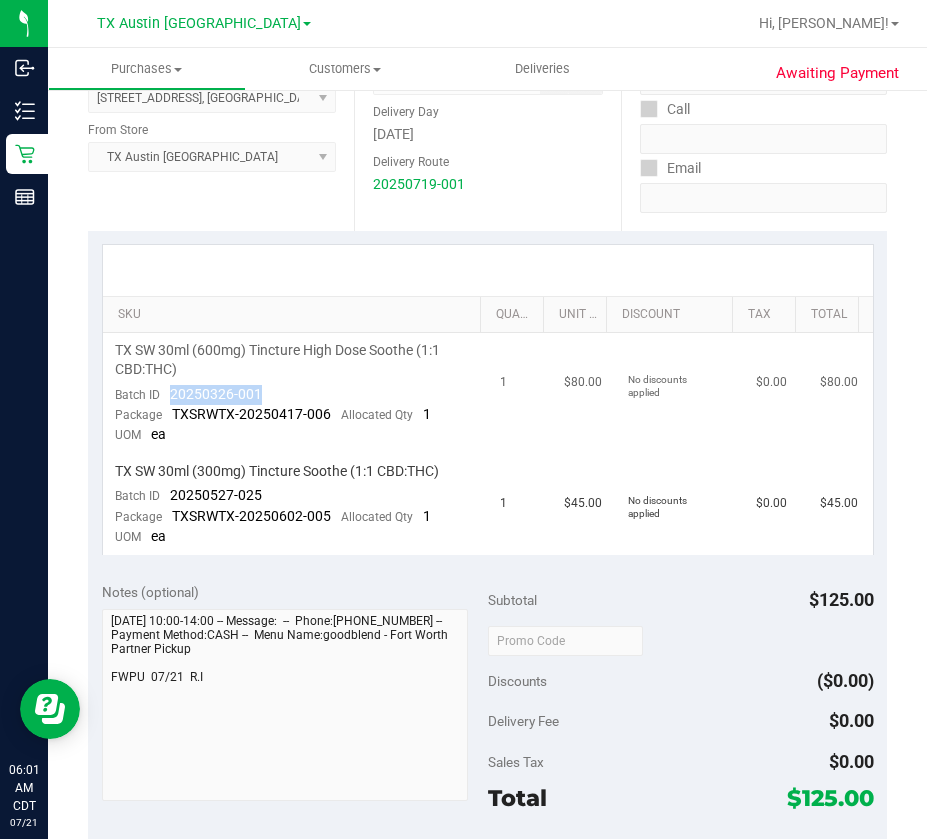 drag, startPoint x: 255, startPoint y: 385, endPoint x: 169, endPoint y: 395, distance: 86.579445 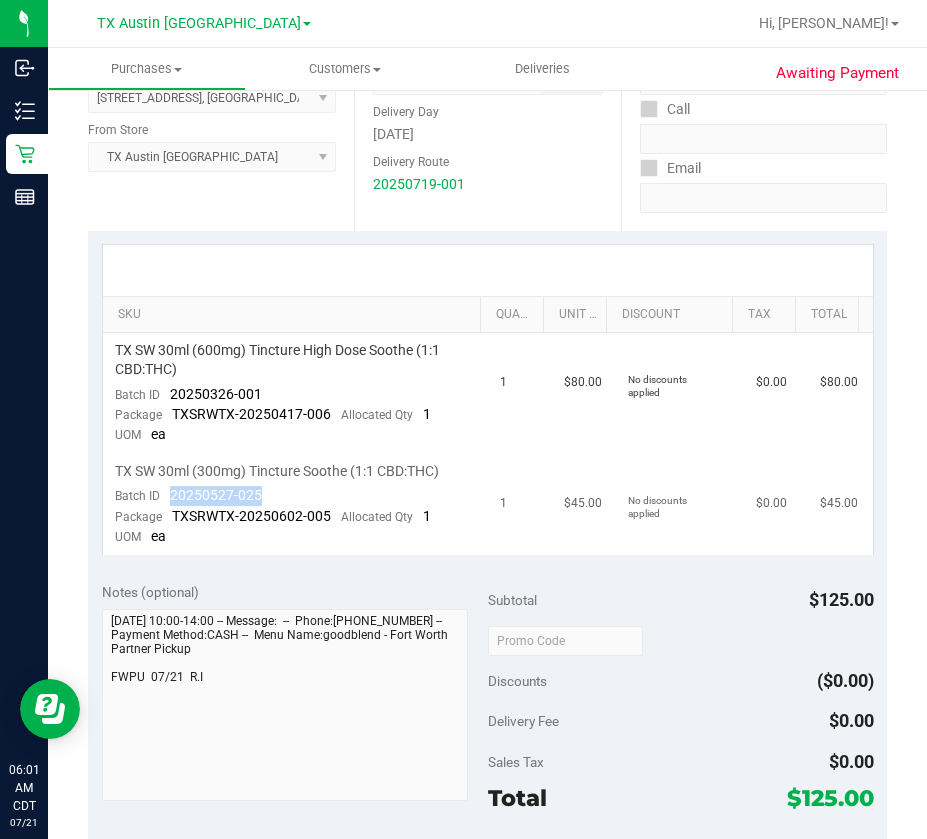 drag, startPoint x: 262, startPoint y: 492, endPoint x: 167, endPoint y: 495, distance: 95.047356 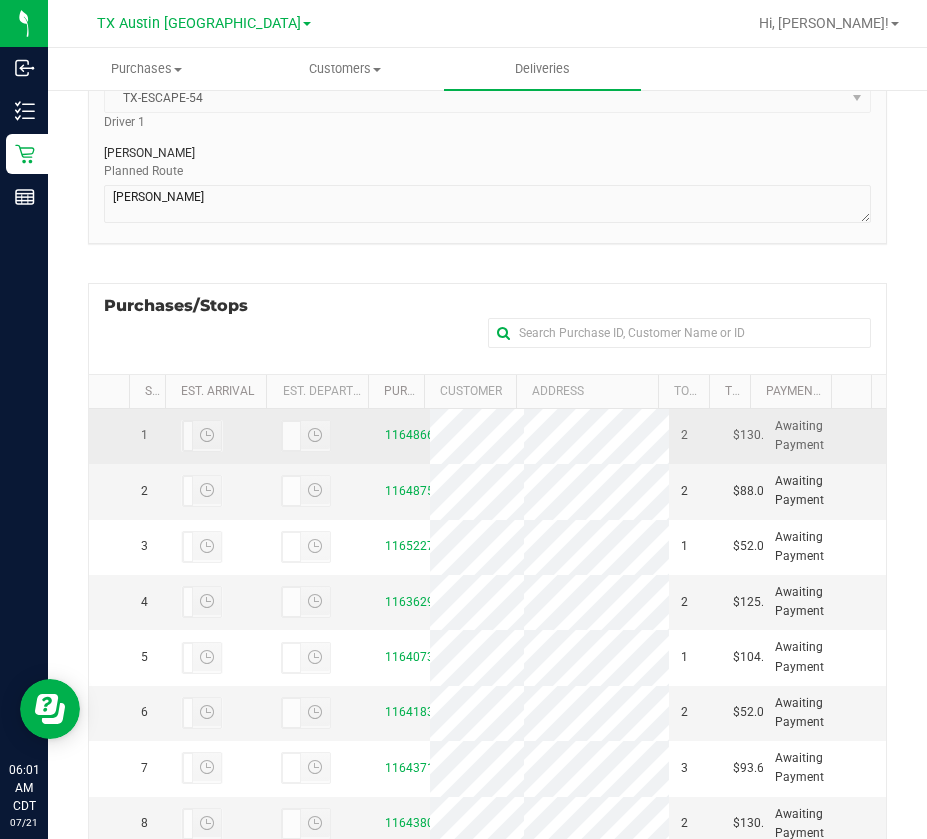 scroll, scrollTop: 258, scrollLeft: 0, axis: vertical 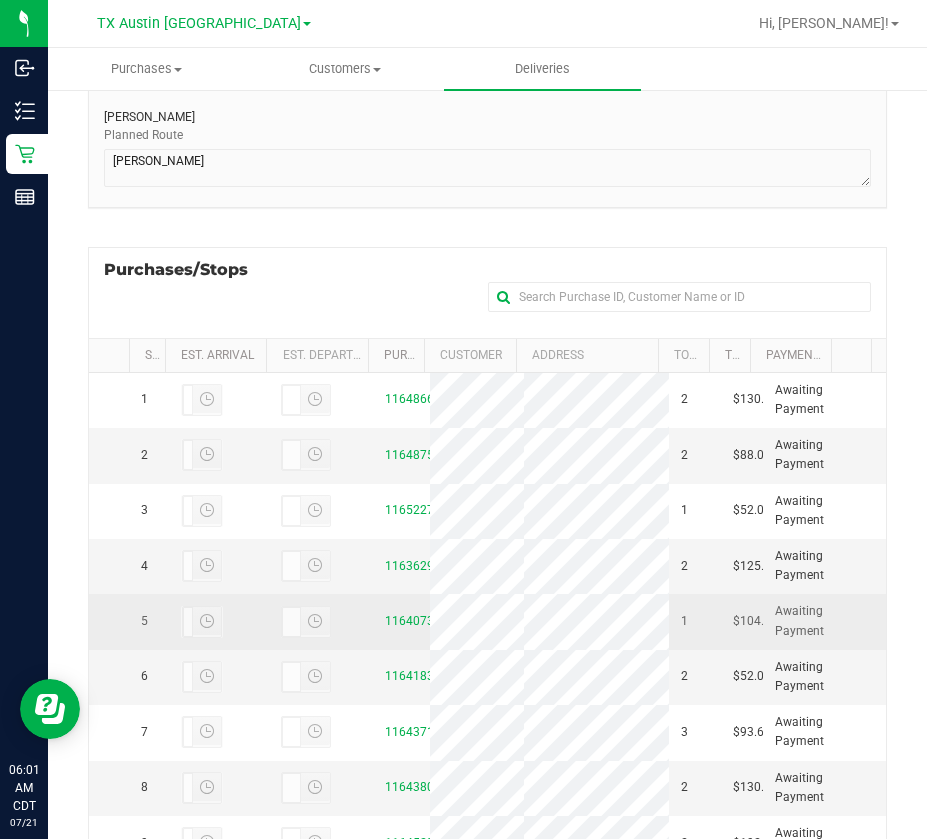 click on "11640735" at bounding box center [401, 621] 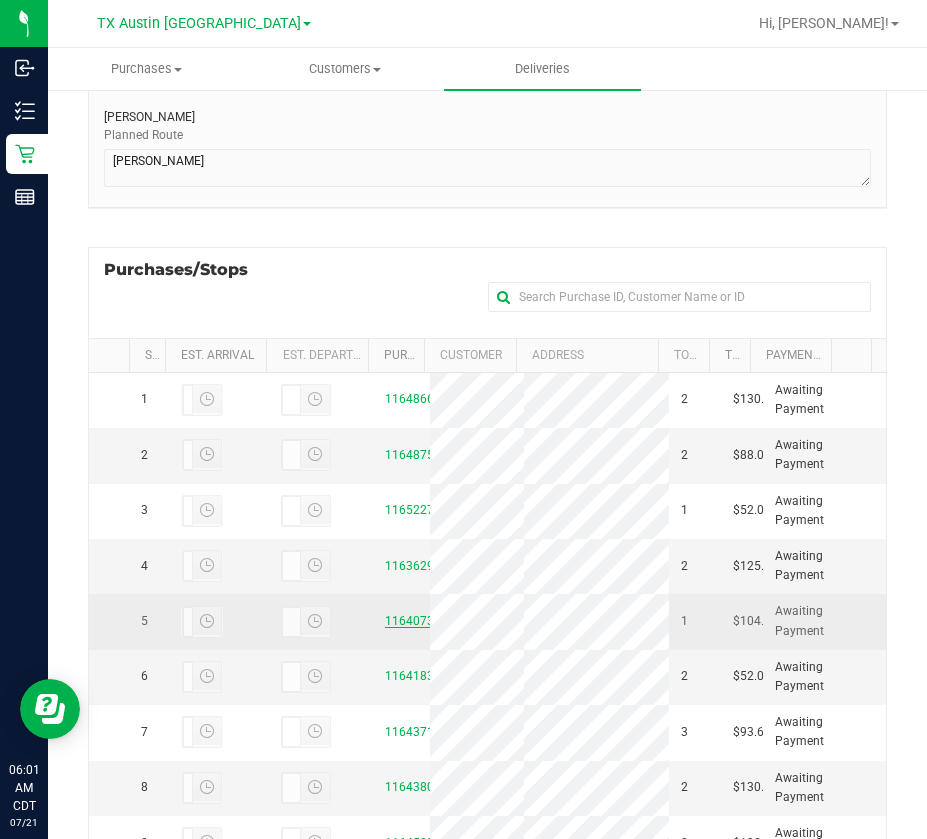 click on "11640735" at bounding box center (413, 621) 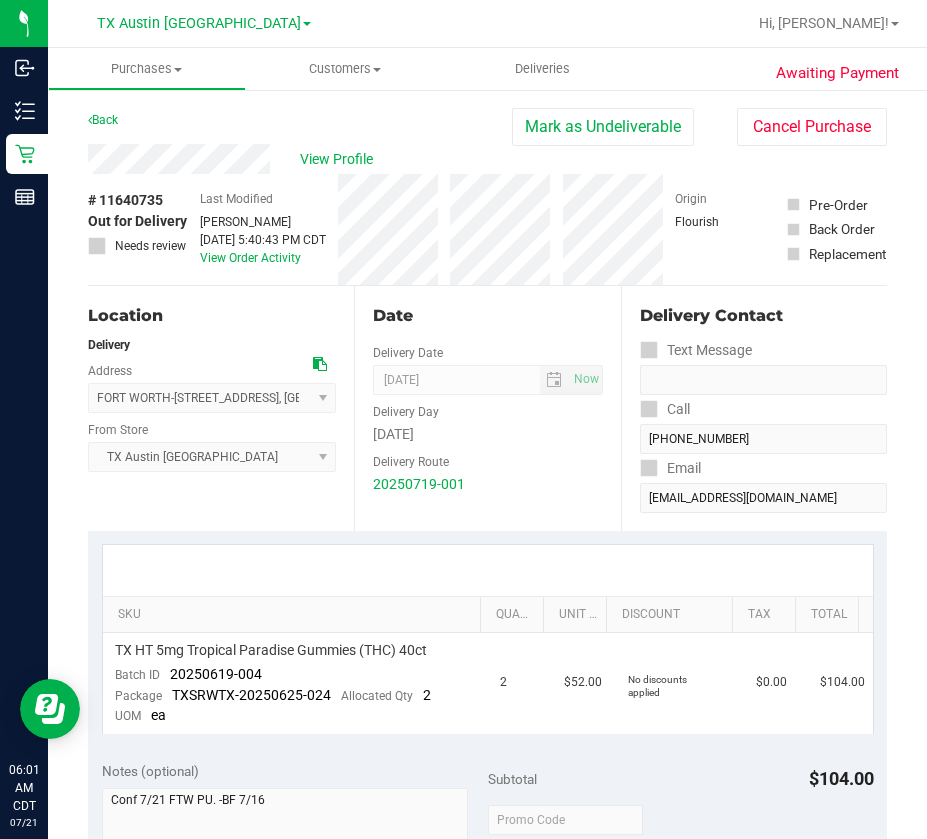 scroll, scrollTop: 200, scrollLeft: 0, axis: vertical 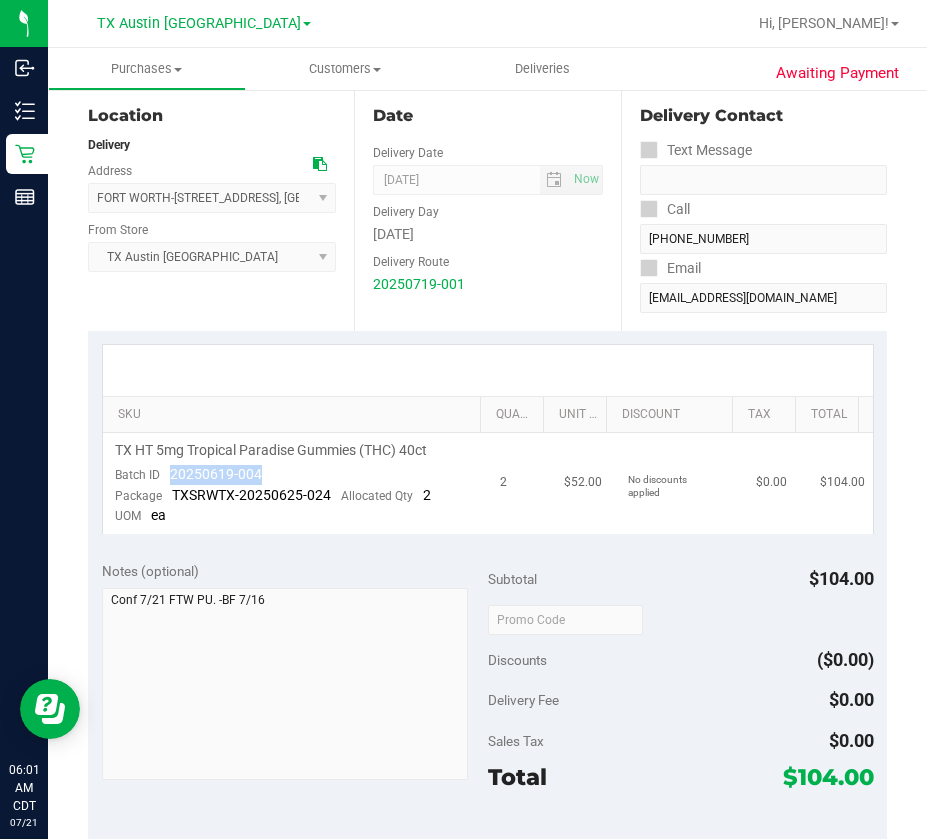 drag, startPoint x: 275, startPoint y: 474, endPoint x: 133, endPoint y: 524, distance: 150.54567 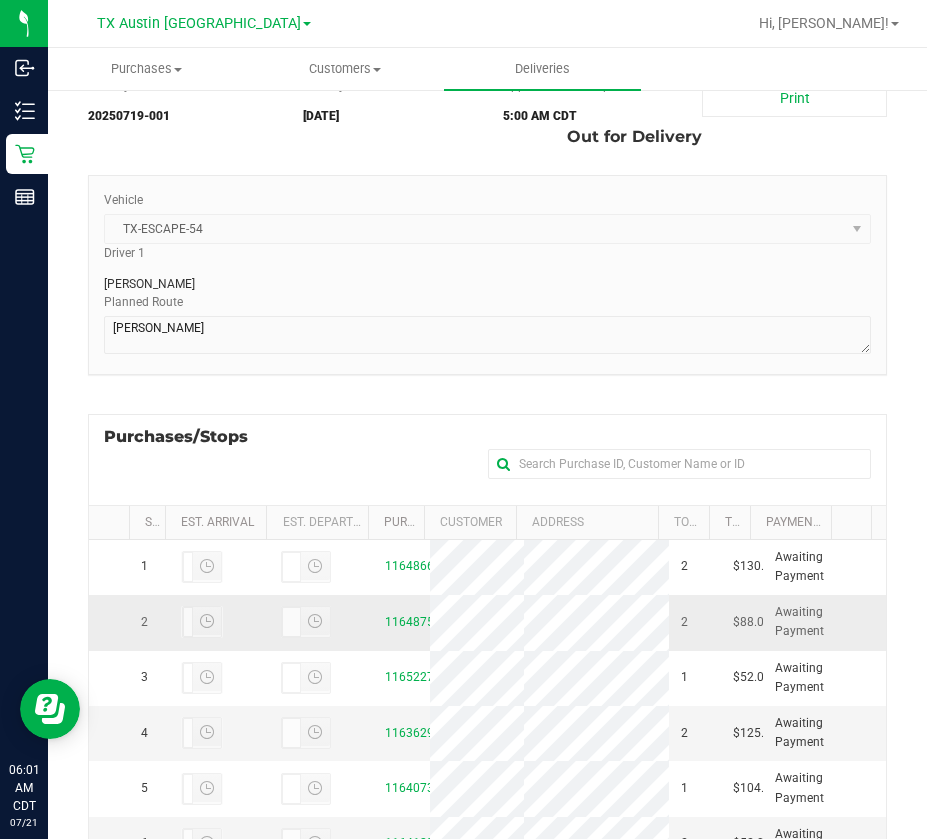 scroll, scrollTop: 426, scrollLeft: 0, axis: vertical 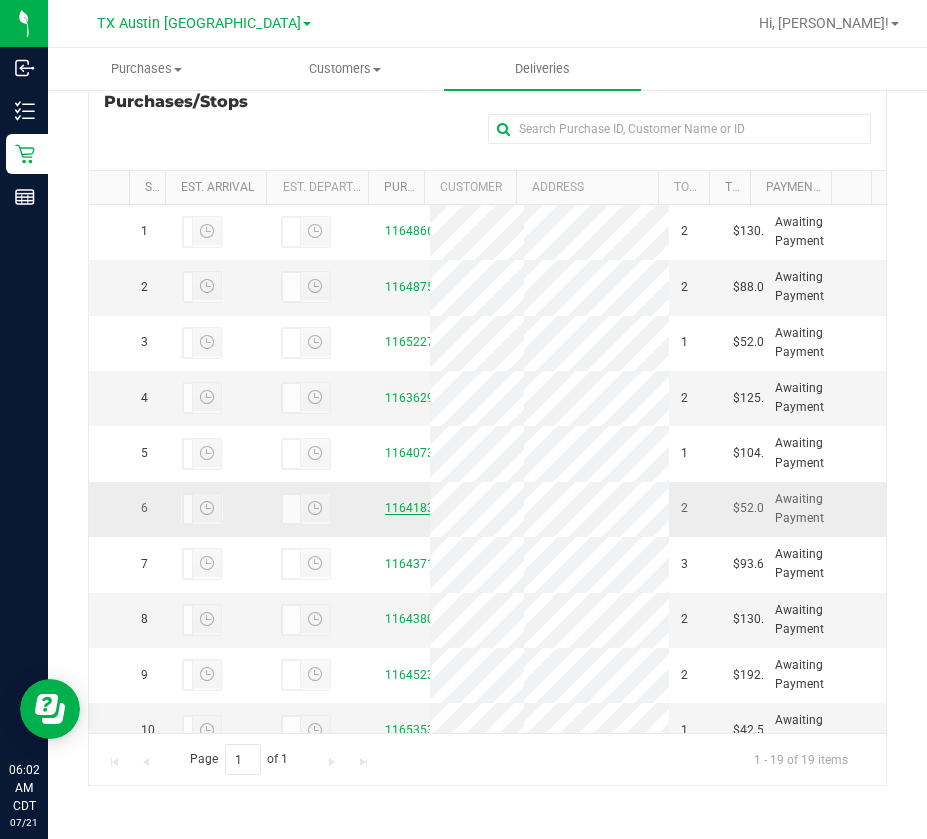 click on "11641833" at bounding box center [413, 508] 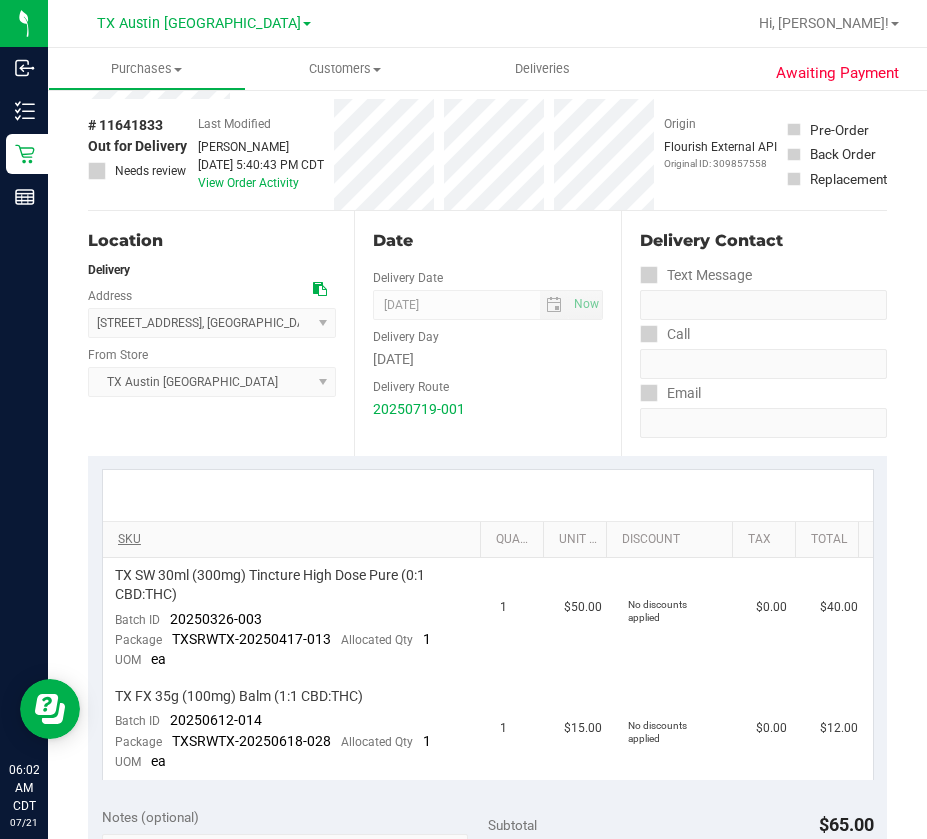 scroll, scrollTop: 200, scrollLeft: 0, axis: vertical 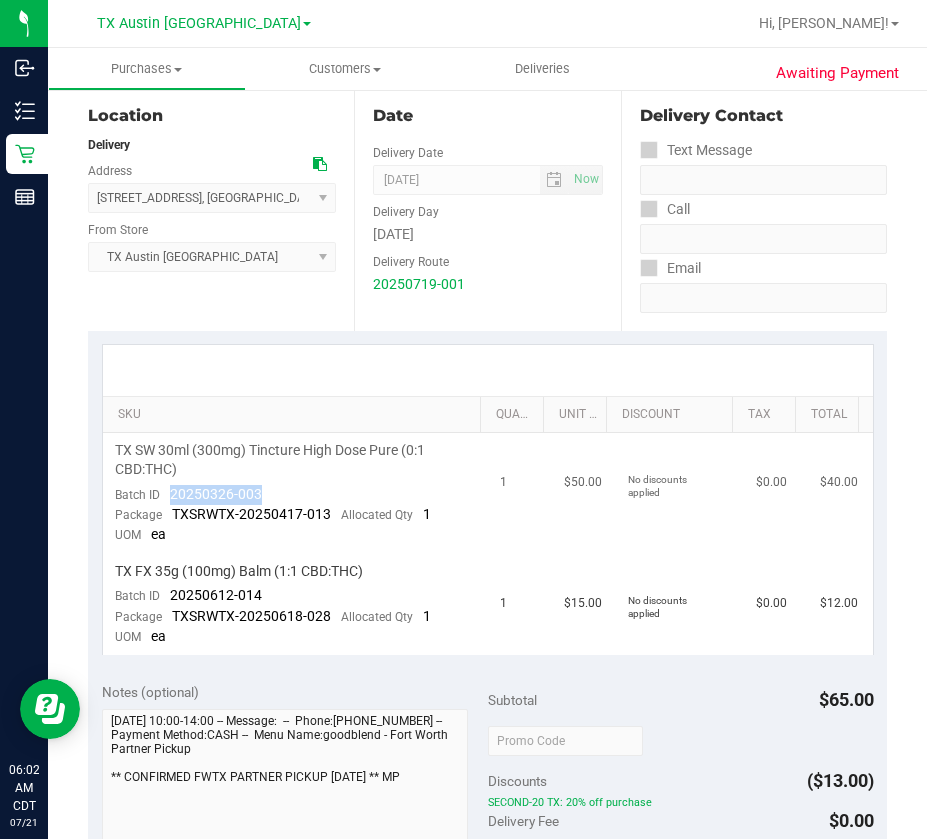drag, startPoint x: 260, startPoint y: 498, endPoint x: 167, endPoint y: 500, distance: 93.0215 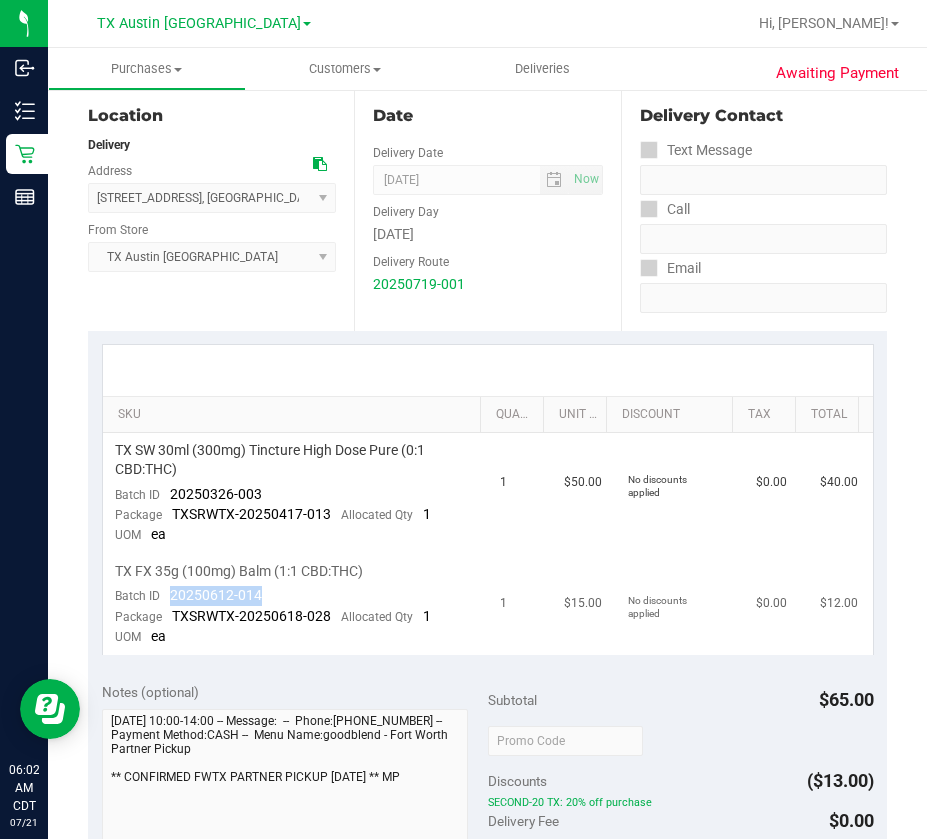 drag, startPoint x: 266, startPoint y: 592, endPoint x: 170, endPoint y: 602, distance: 96.519424 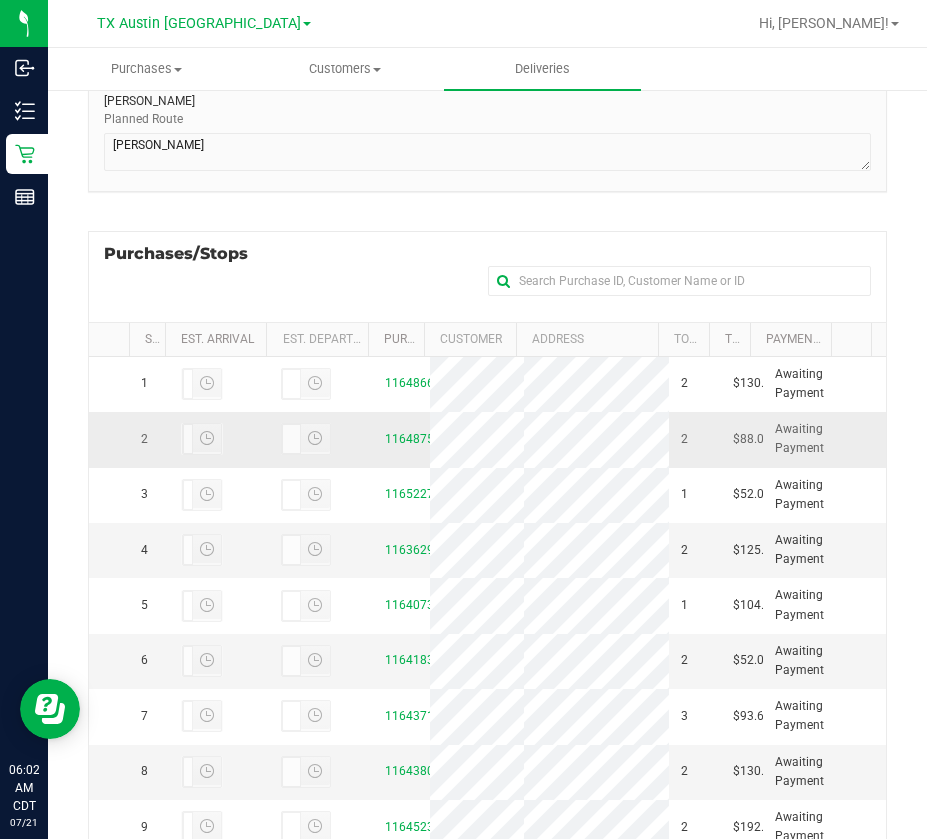 scroll, scrollTop: 400, scrollLeft: 0, axis: vertical 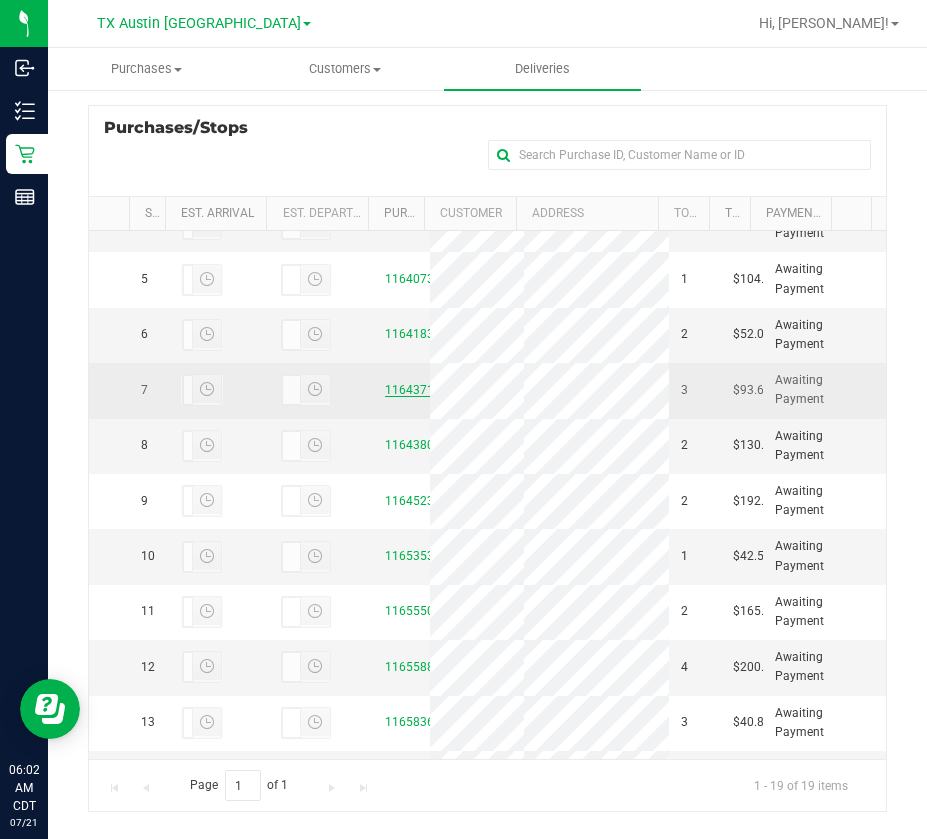 click on "11643710" at bounding box center (413, 390) 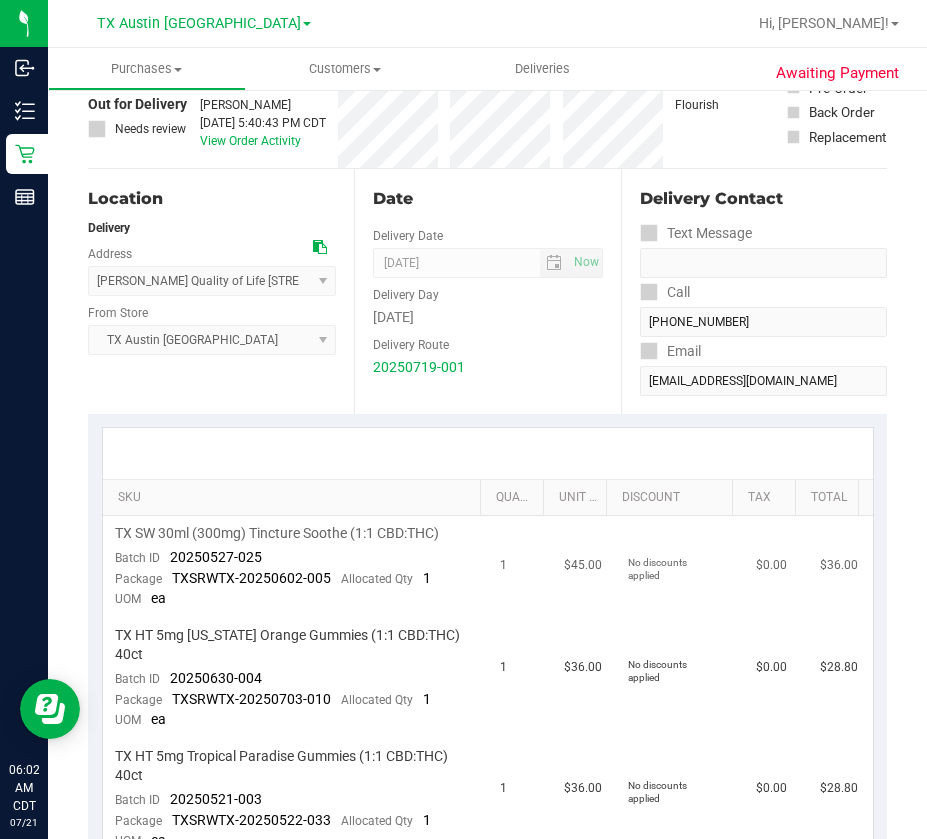 scroll, scrollTop: 200, scrollLeft: 0, axis: vertical 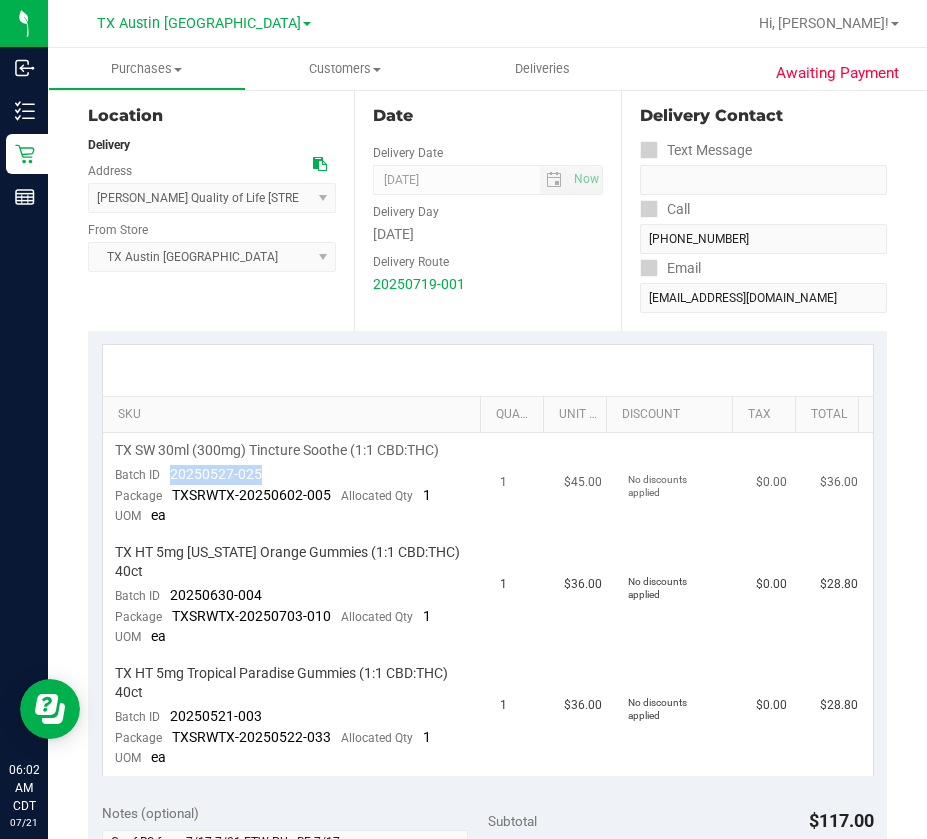 drag, startPoint x: 279, startPoint y: 467, endPoint x: 170, endPoint y: 474, distance: 109.22454 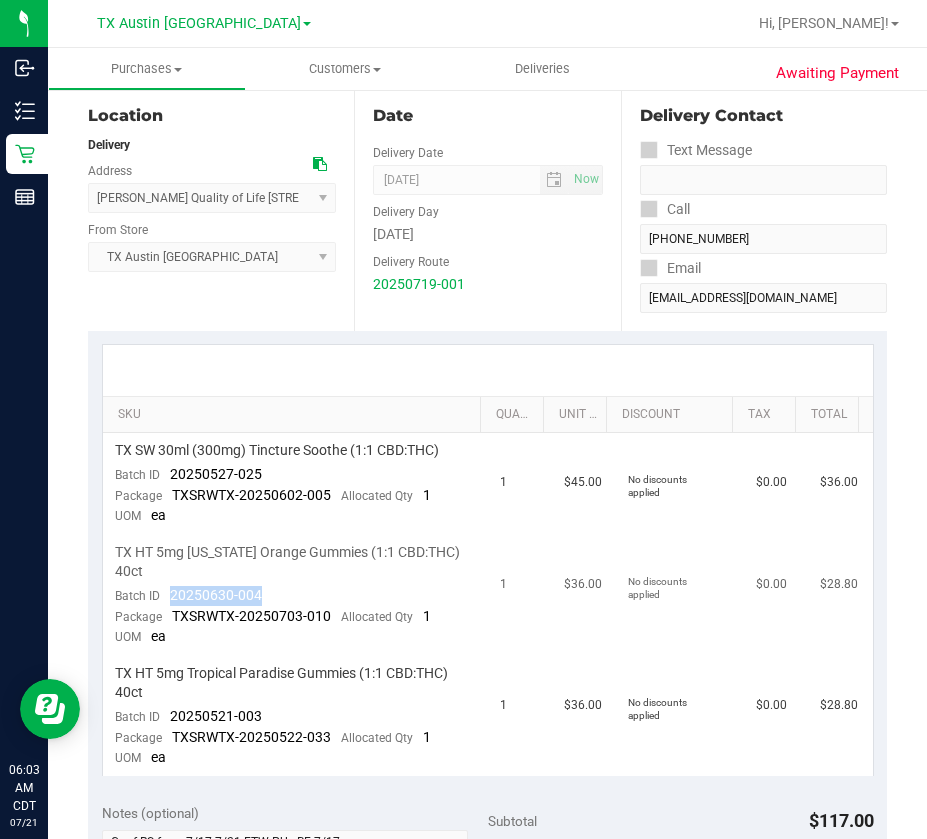 drag, startPoint x: 278, startPoint y: 584, endPoint x: 170, endPoint y: 599, distance: 109.03669 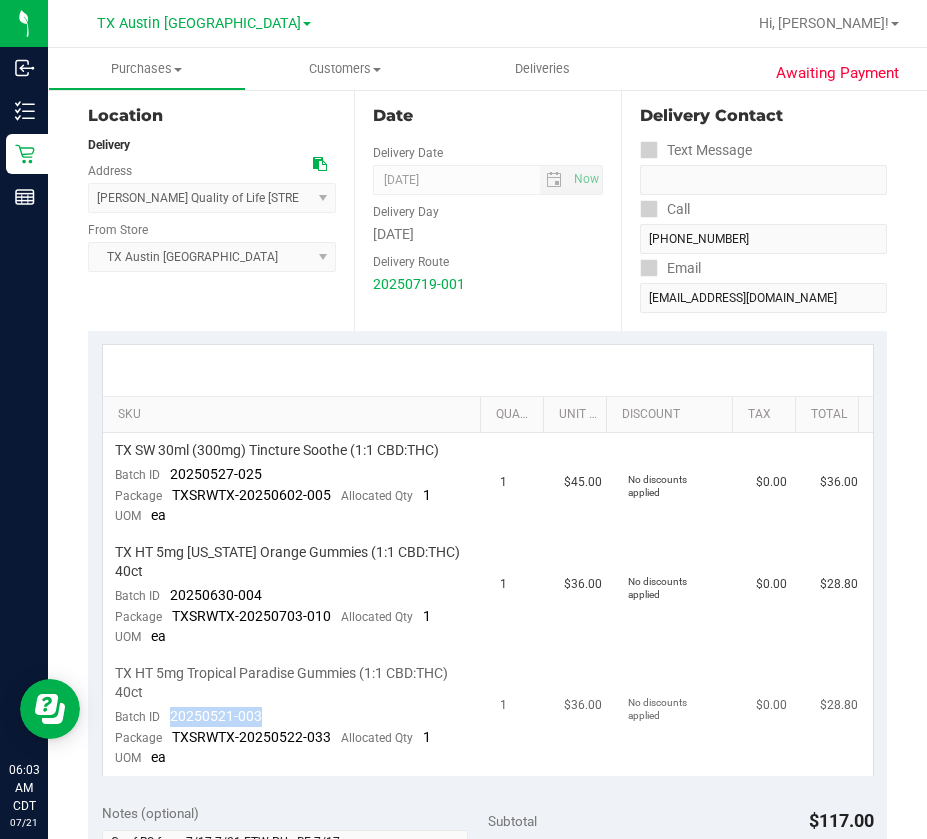 drag, startPoint x: 223, startPoint y: 718, endPoint x: 164, endPoint y: 723, distance: 59.211487 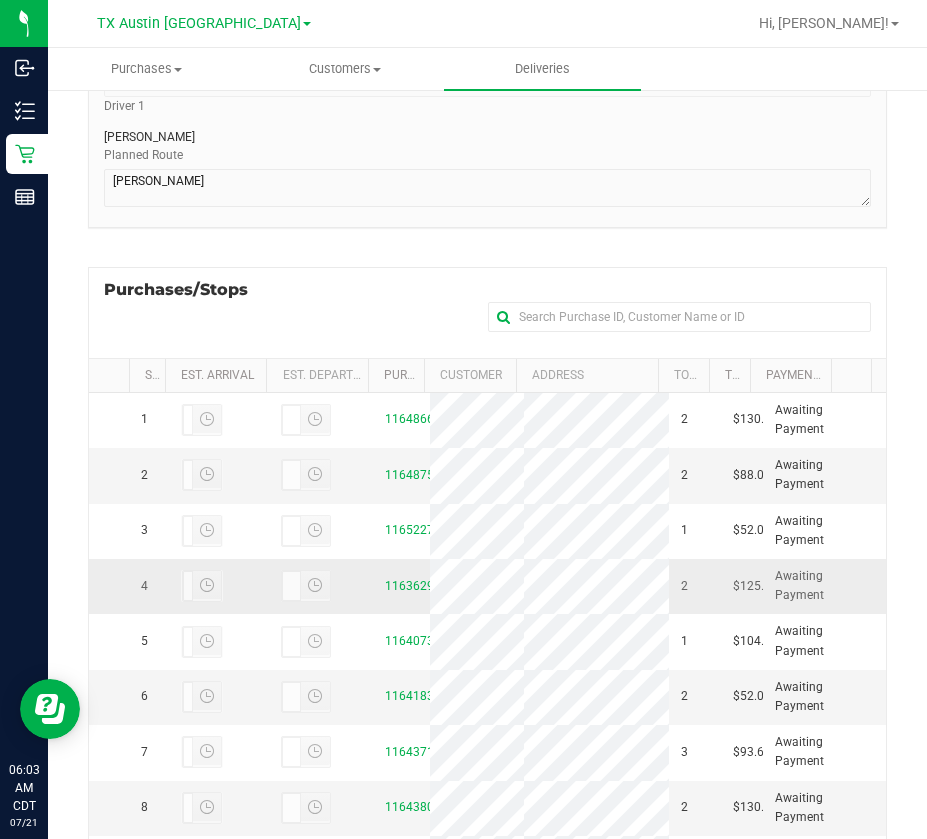 scroll, scrollTop: 400, scrollLeft: 0, axis: vertical 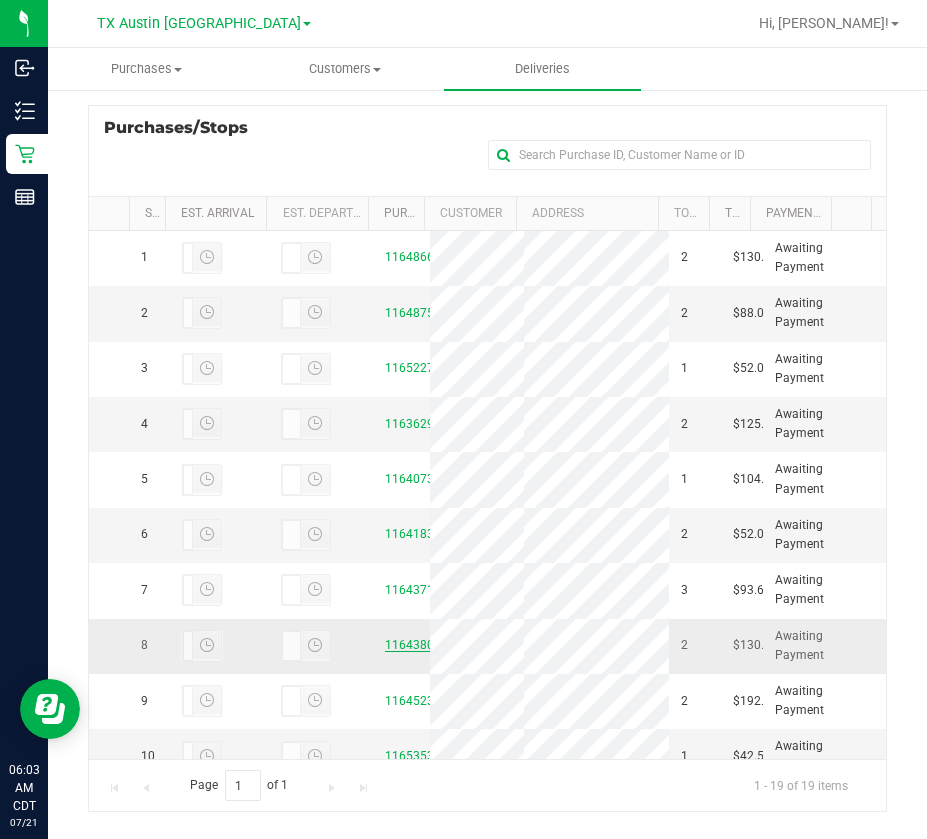 click on "11643802" at bounding box center [413, 645] 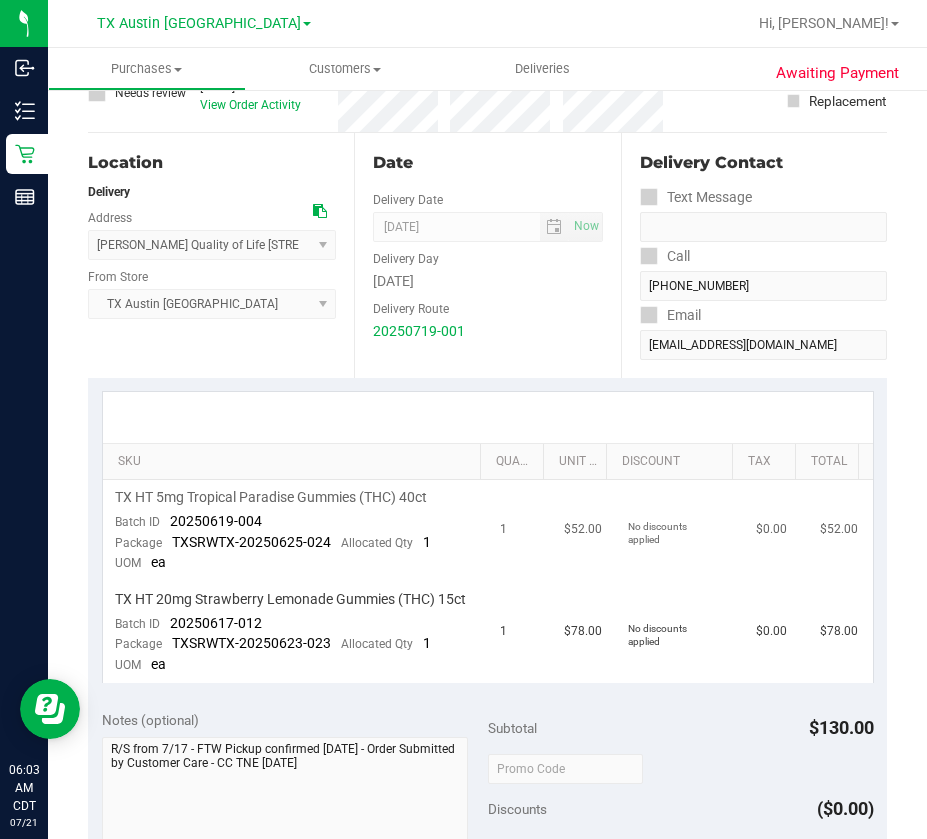 scroll, scrollTop: 300, scrollLeft: 0, axis: vertical 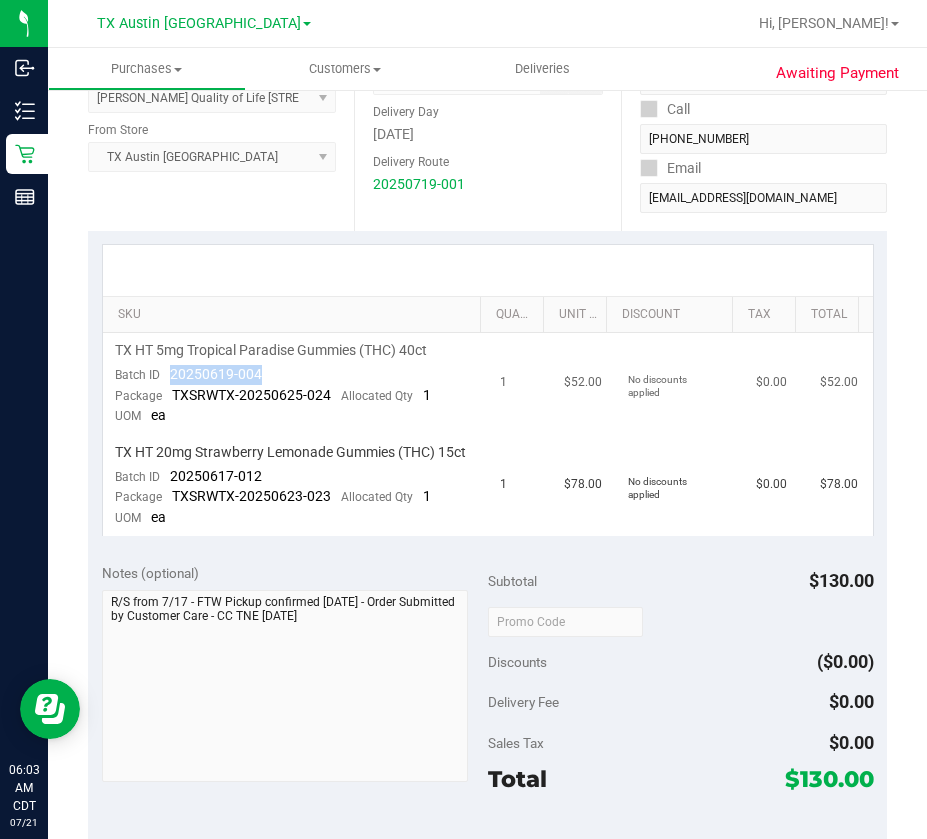 drag, startPoint x: 287, startPoint y: 369, endPoint x: 171, endPoint y: 371, distance: 116.01724 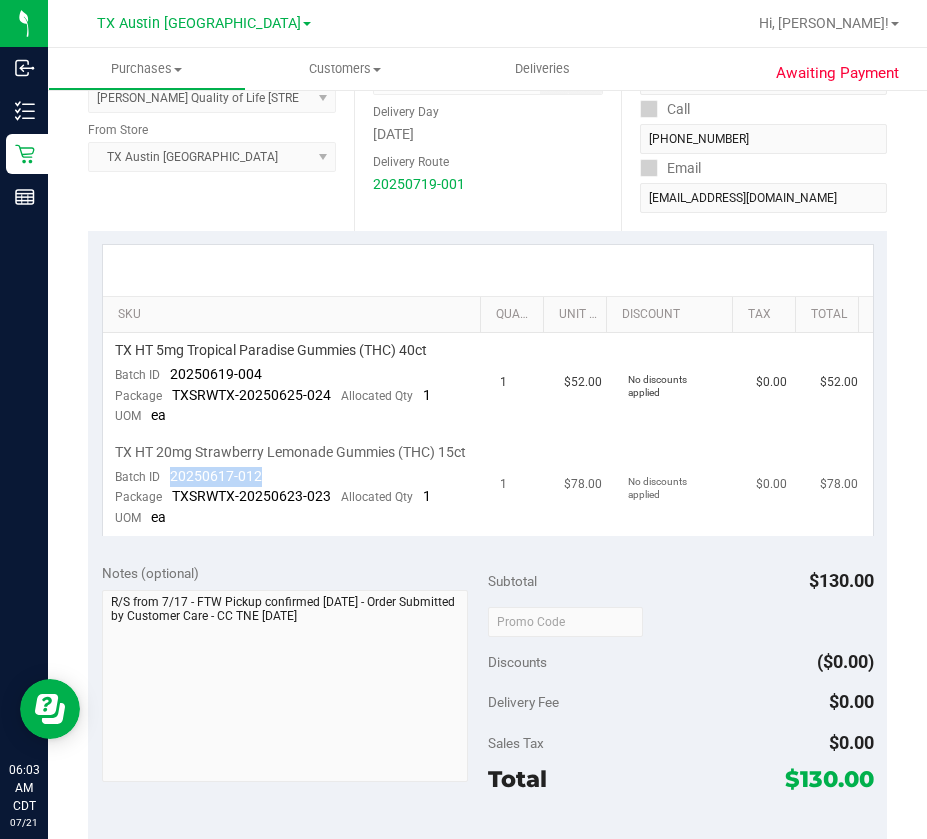 drag, startPoint x: 272, startPoint y: 493, endPoint x: 169, endPoint y: 490, distance: 103.04368 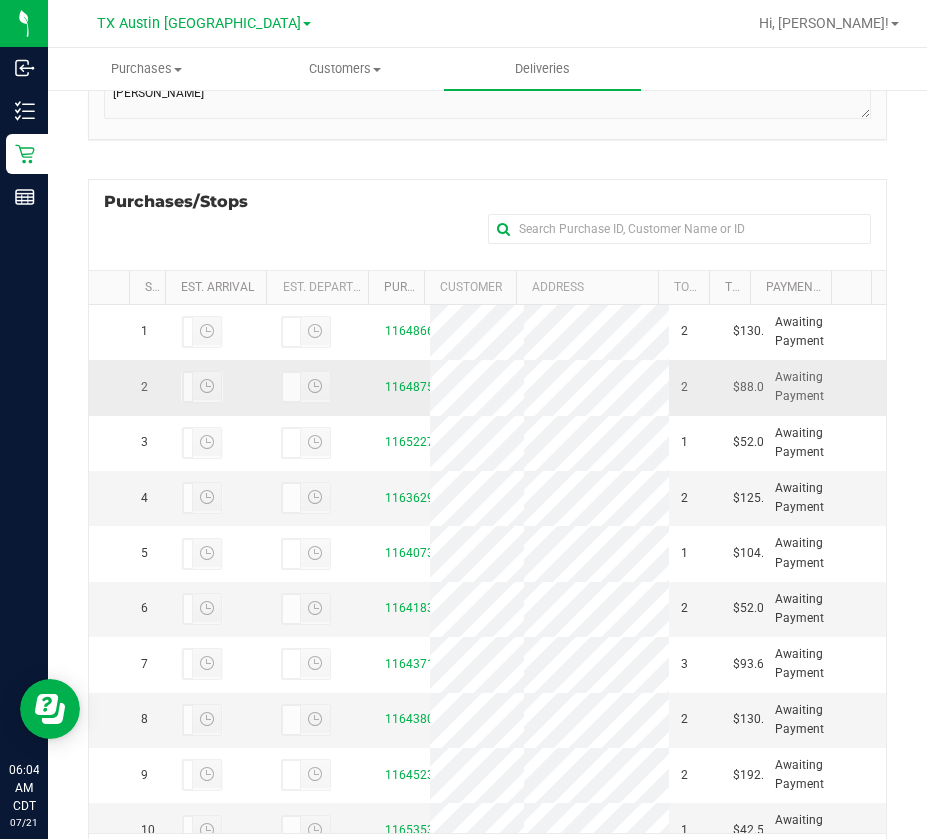 scroll, scrollTop: 426, scrollLeft: 0, axis: vertical 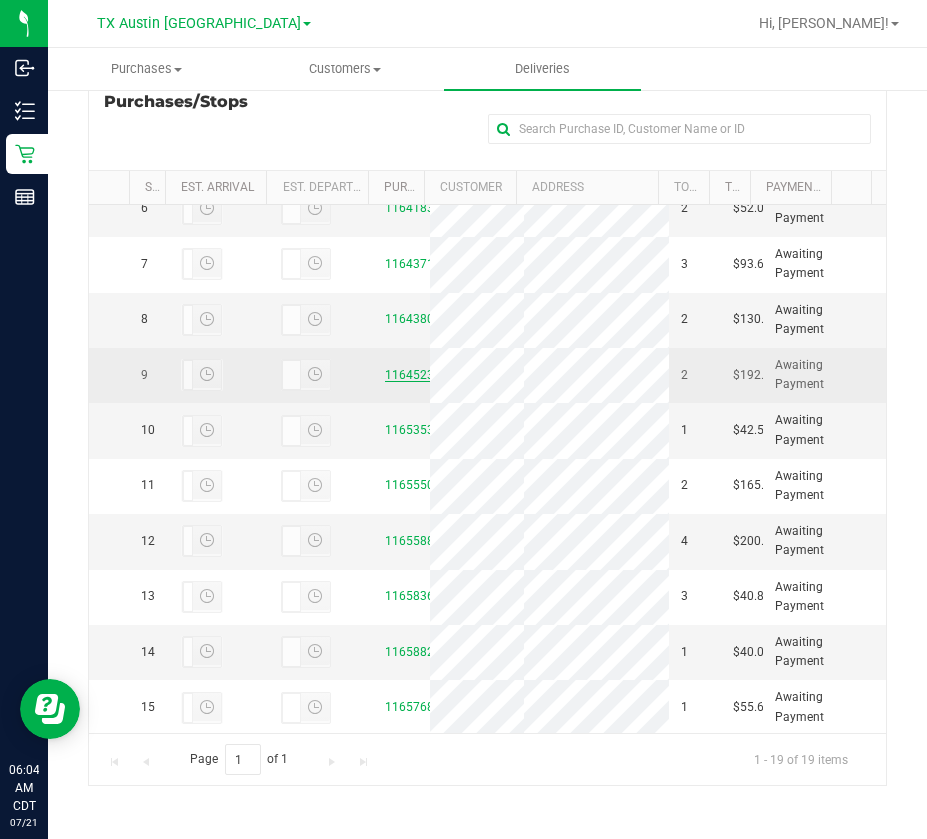 click on "11645239" at bounding box center [413, 375] 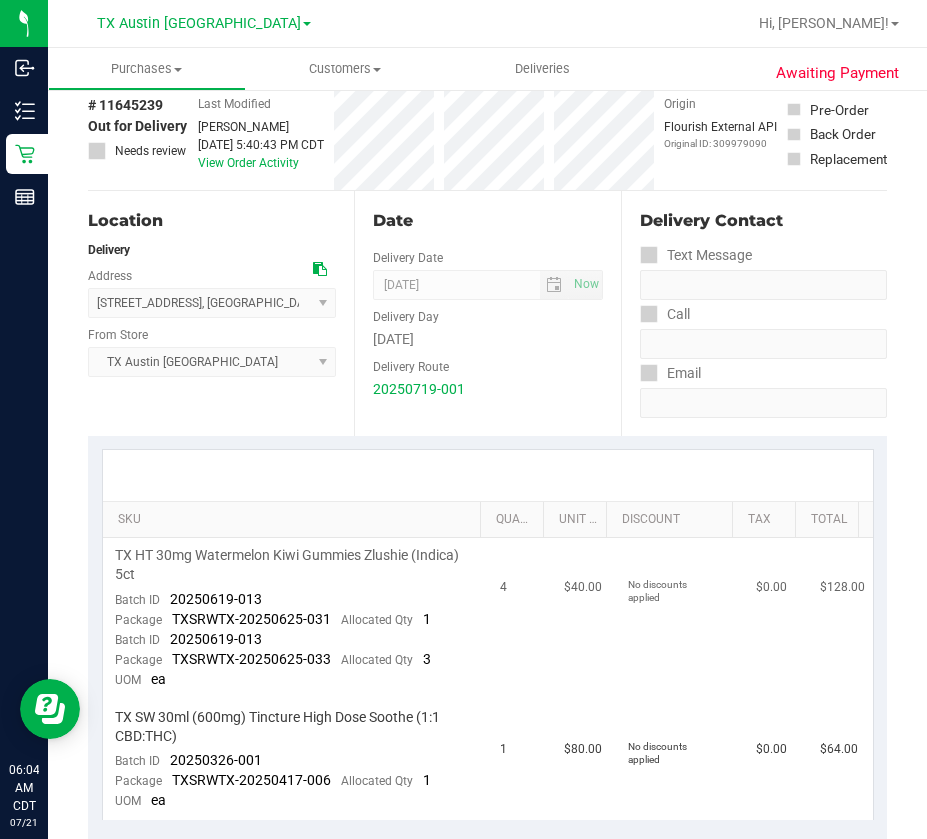 scroll, scrollTop: 200, scrollLeft: 0, axis: vertical 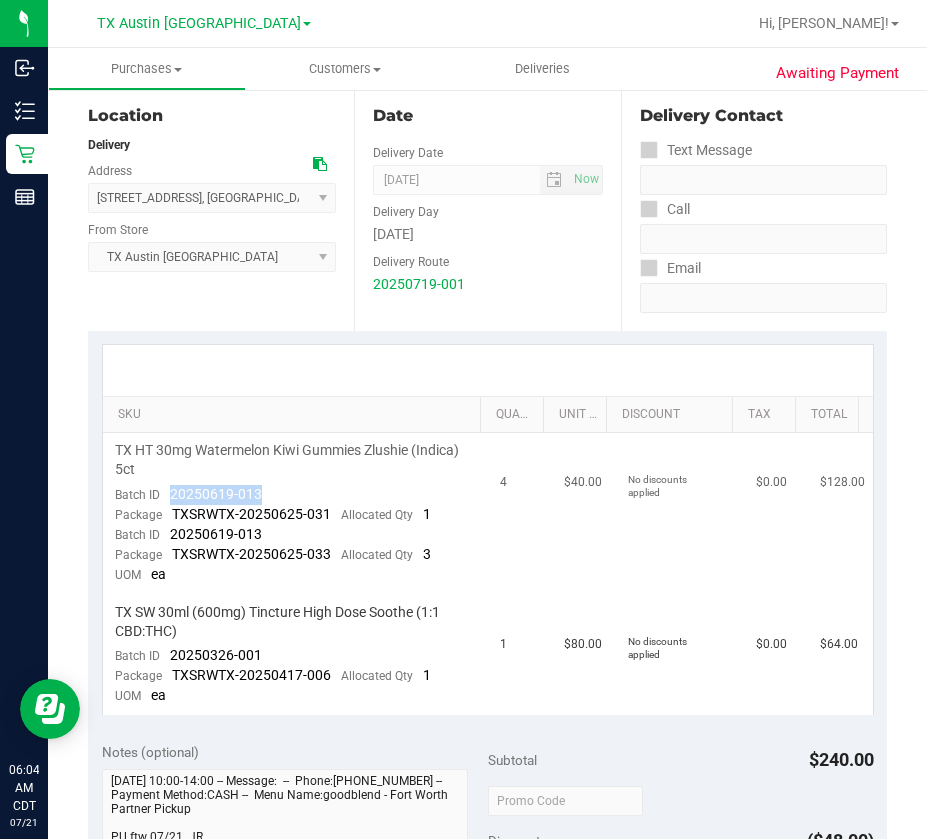 drag, startPoint x: 266, startPoint y: 490, endPoint x: 169, endPoint y: 501, distance: 97.62172 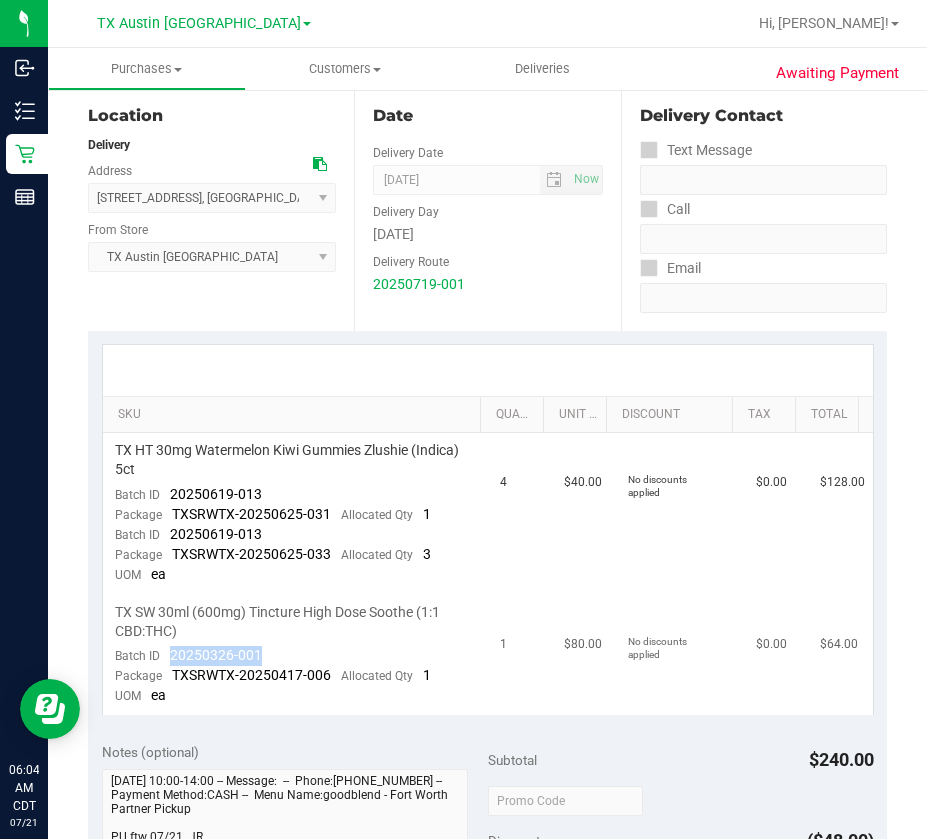 drag, startPoint x: 263, startPoint y: 655, endPoint x: 162, endPoint y: 656, distance: 101.00495 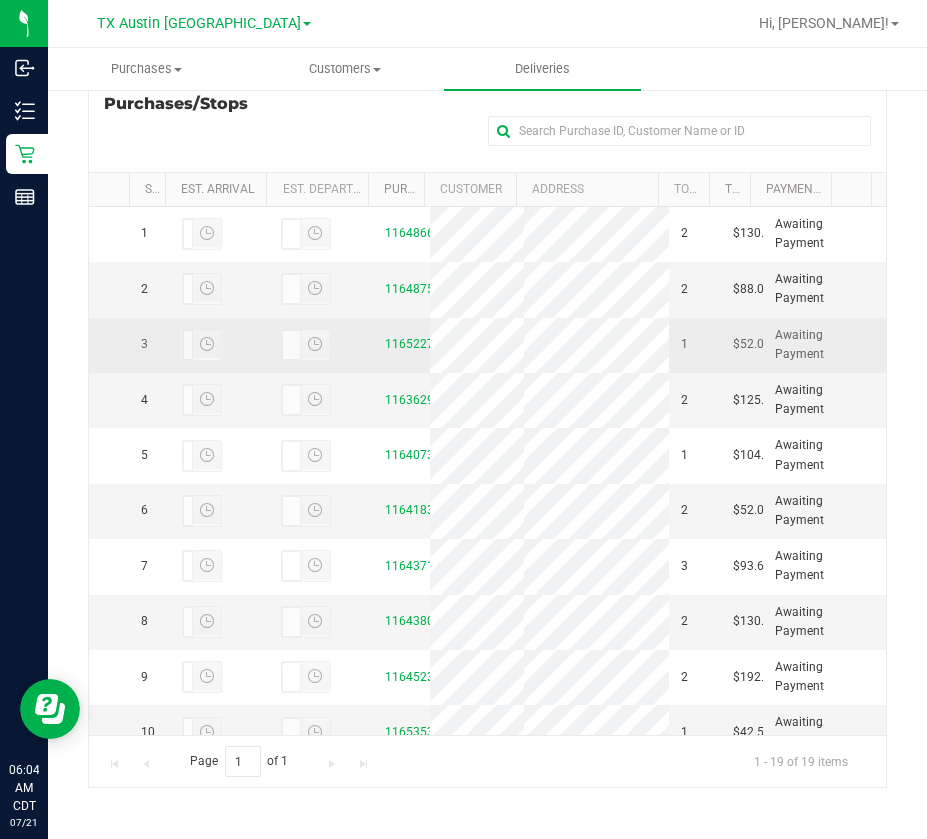scroll, scrollTop: 426, scrollLeft: 0, axis: vertical 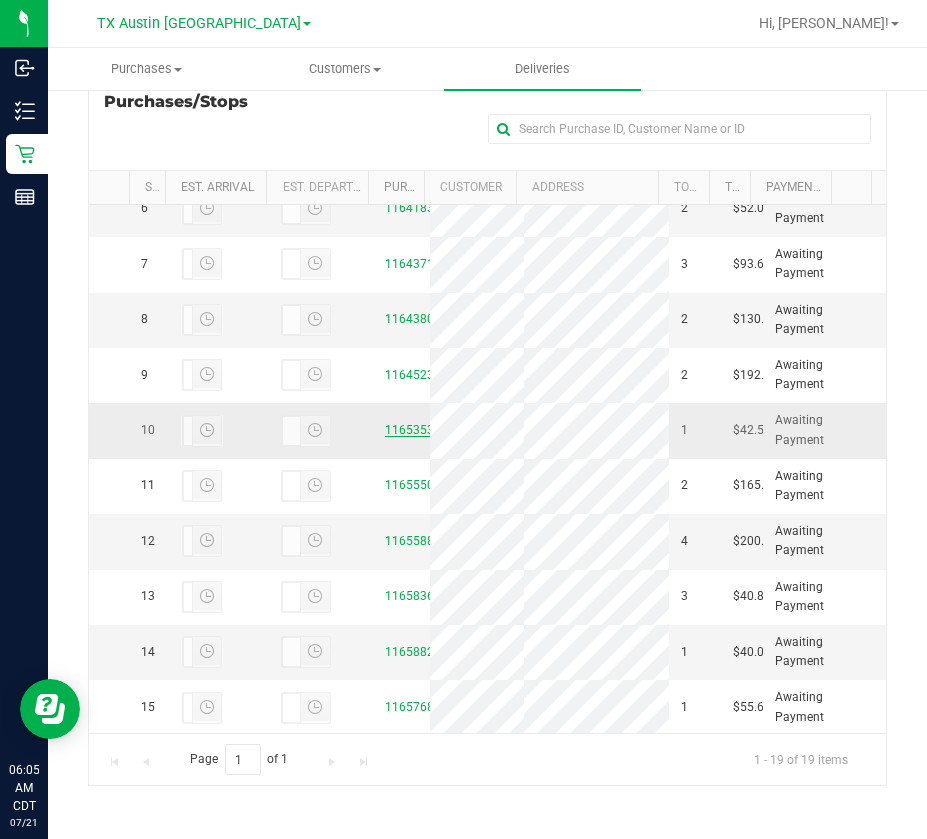click on "11653534" at bounding box center [413, 430] 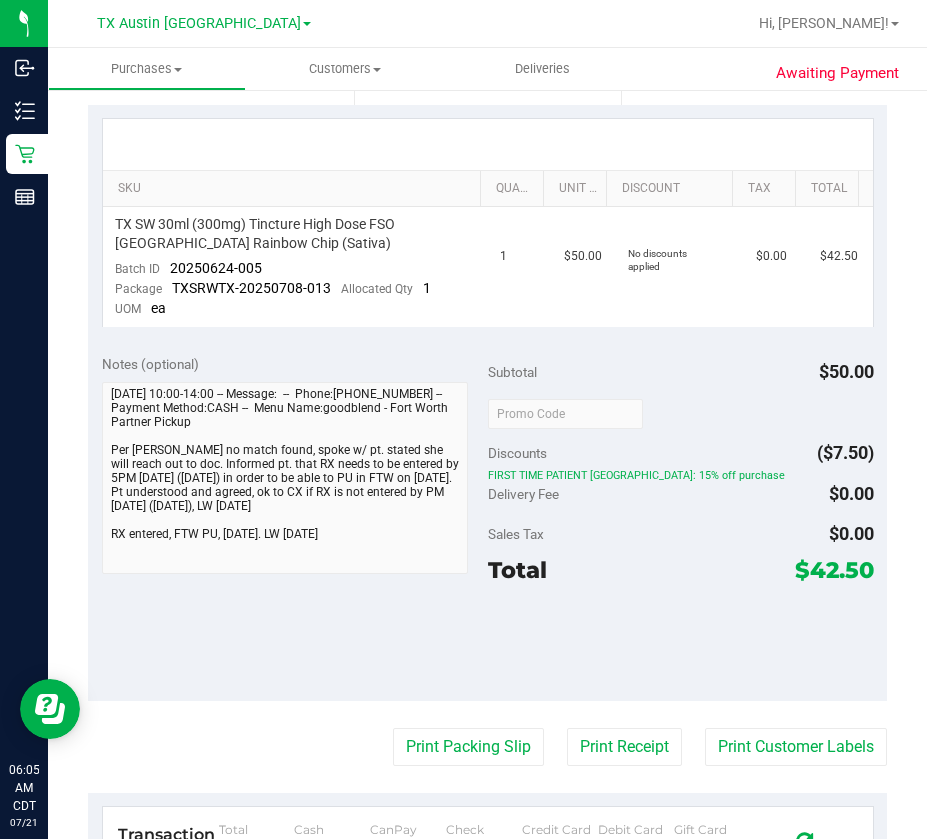 scroll, scrollTop: 26, scrollLeft: 0, axis: vertical 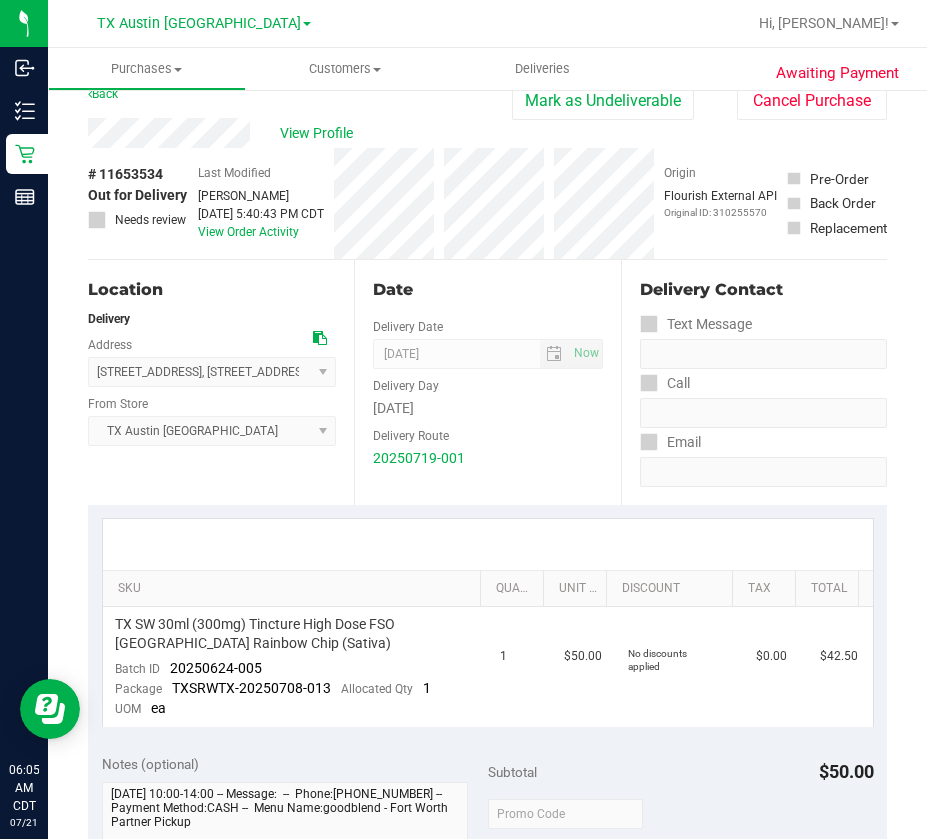 click on "Back
[PERSON_NAME] as Undeliverable
Cancel Purchase" at bounding box center (487, 100) 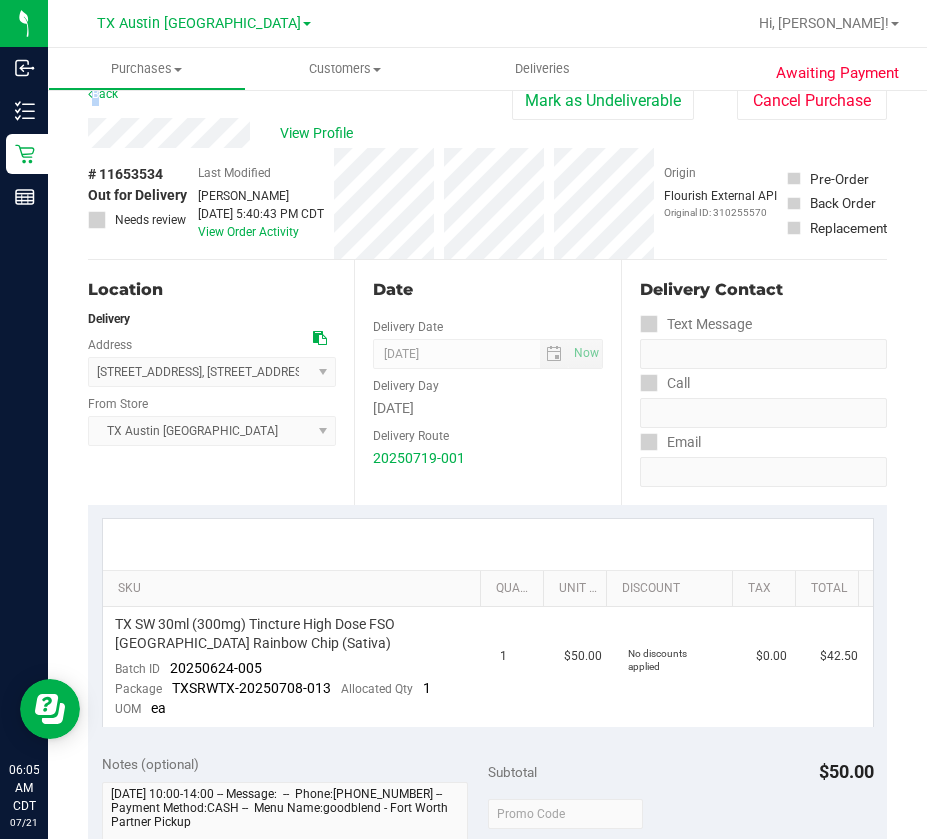 click on "Back
[PERSON_NAME] as Undeliverable
Cancel Purchase" at bounding box center [487, 100] 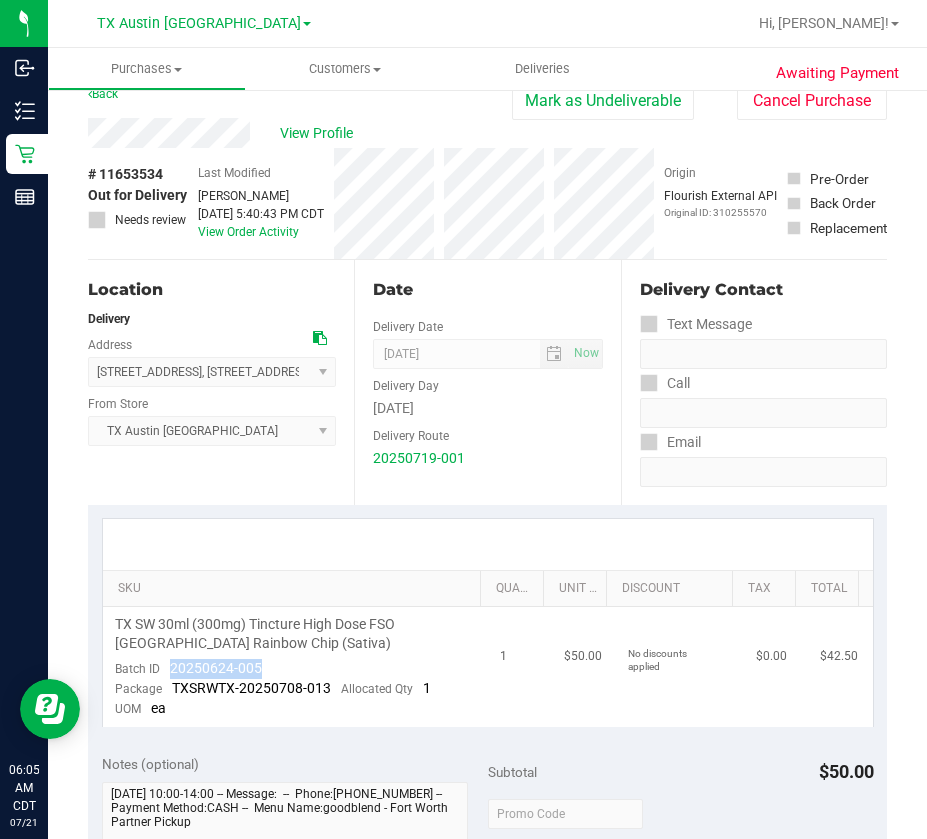 drag, startPoint x: 239, startPoint y: 666, endPoint x: 171, endPoint y: 662, distance: 68.117546 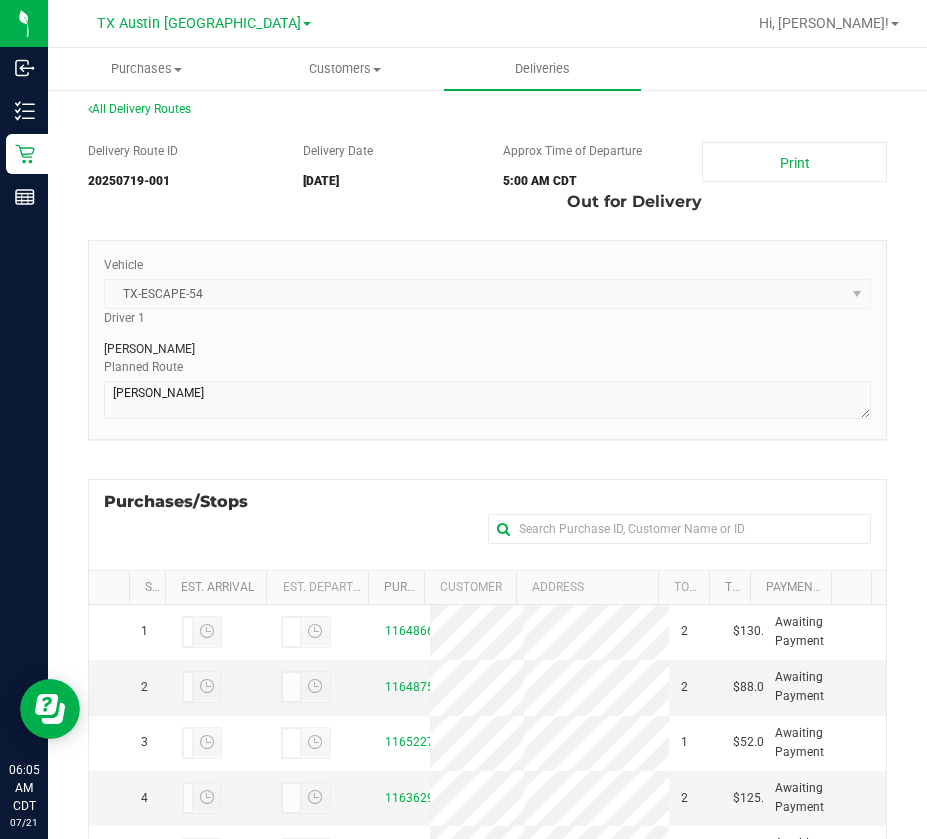 scroll, scrollTop: 258, scrollLeft: 0, axis: vertical 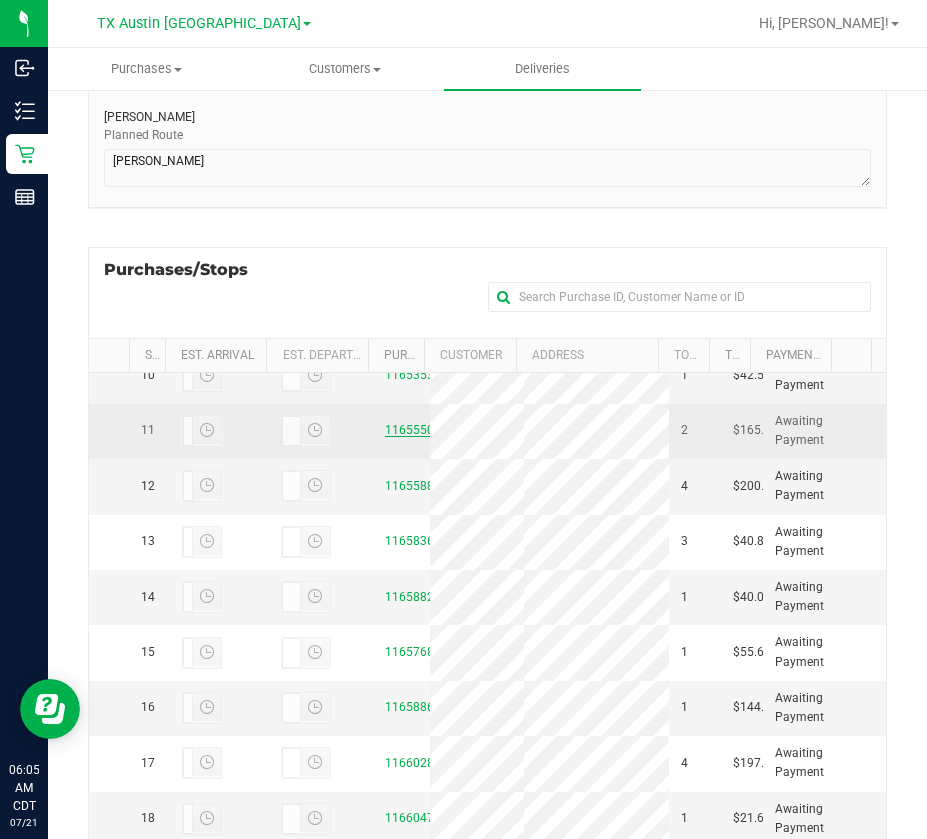 click on "11655503" at bounding box center [413, 430] 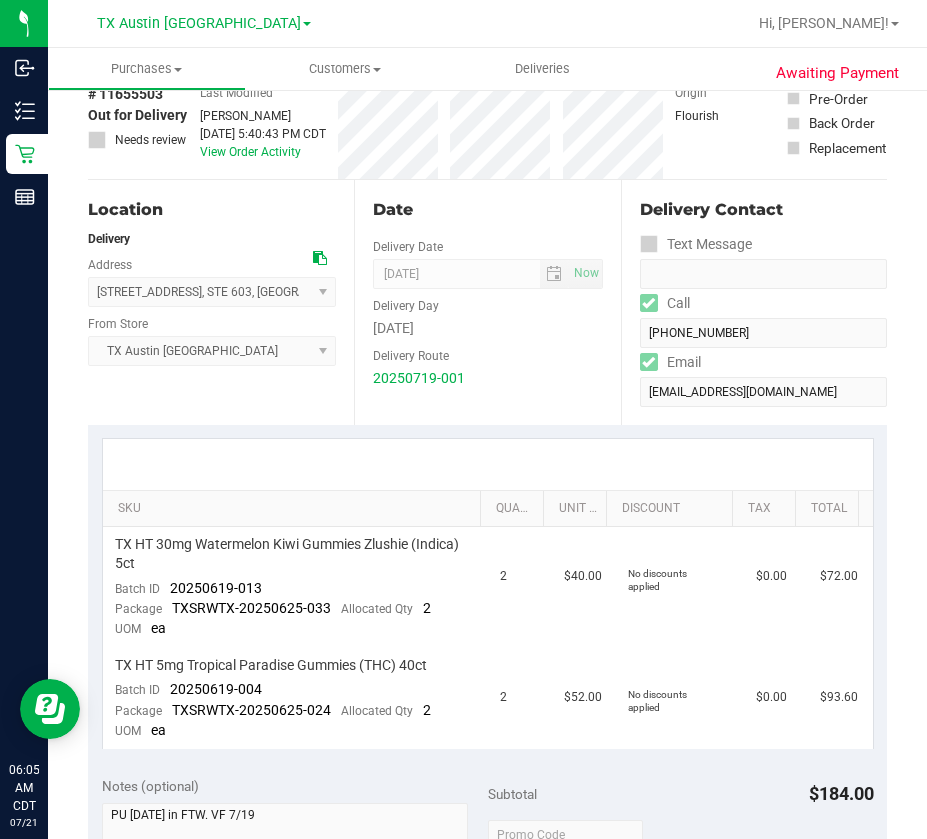 scroll, scrollTop: 0, scrollLeft: 0, axis: both 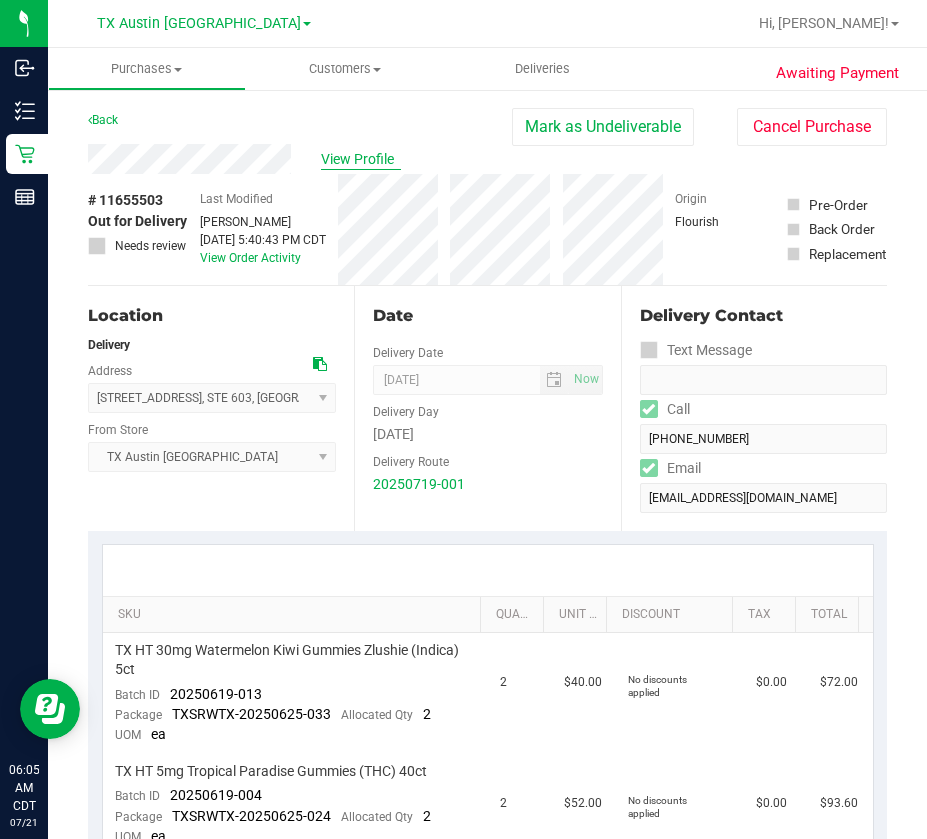 click on "View Profile" at bounding box center (361, 159) 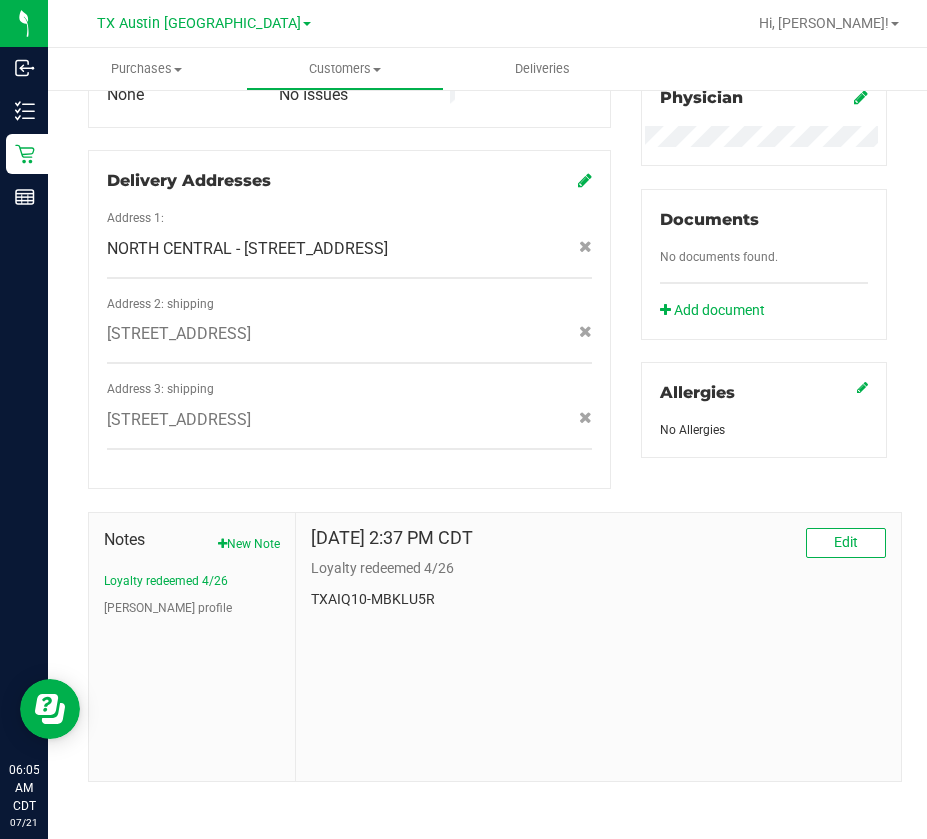 scroll, scrollTop: 656, scrollLeft: 0, axis: vertical 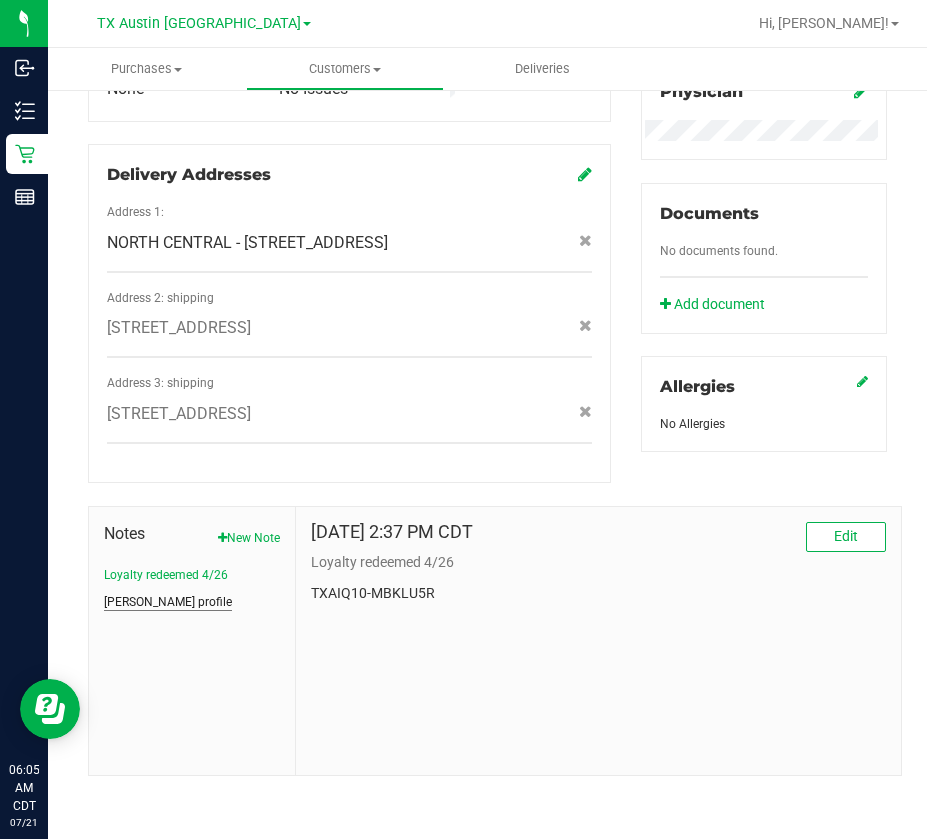 click on "[PERSON_NAME] profile" at bounding box center [168, 602] 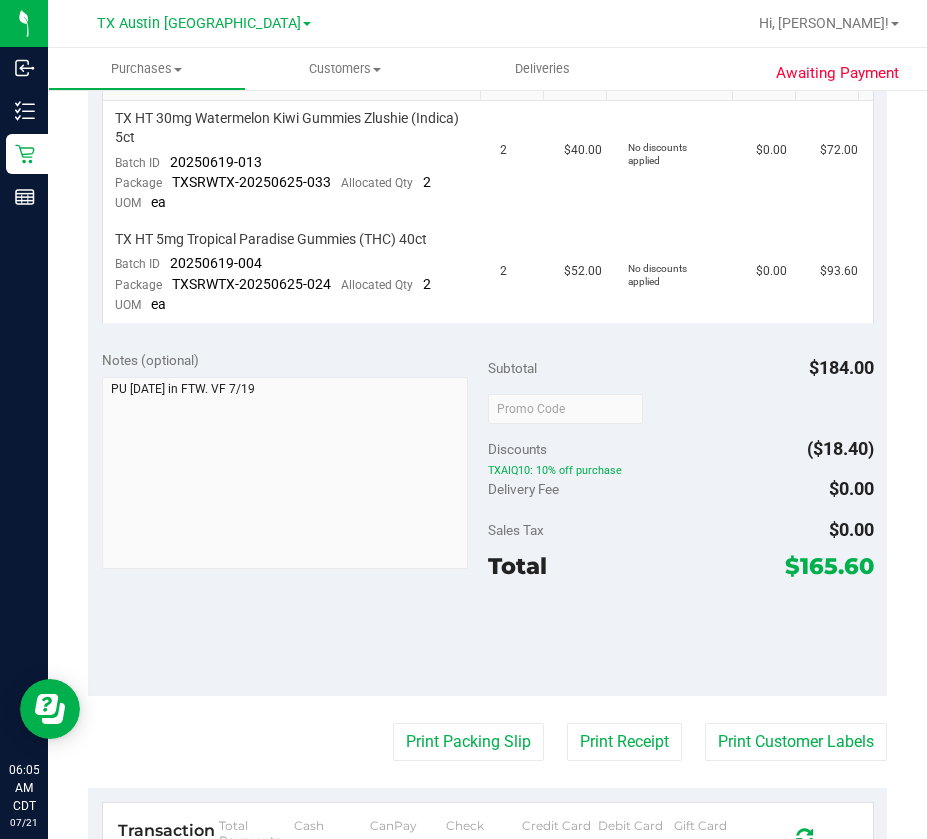 scroll, scrollTop: 356, scrollLeft: 0, axis: vertical 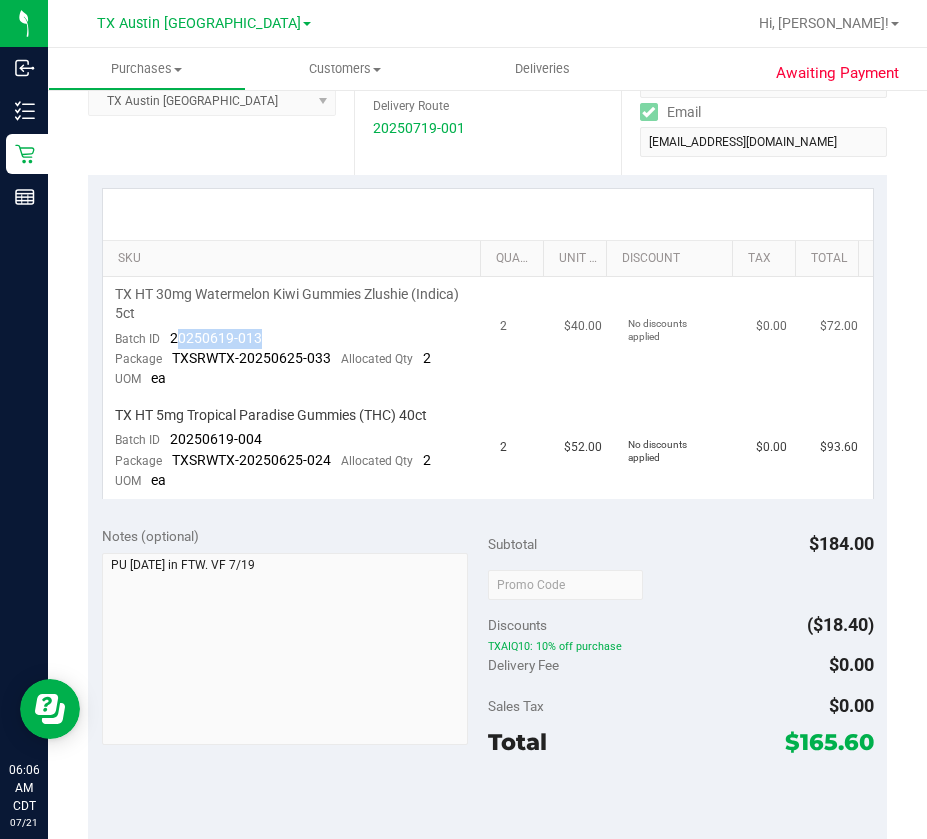 drag, startPoint x: 257, startPoint y: 342, endPoint x: 174, endPoint y: 346, distance: 83.09633 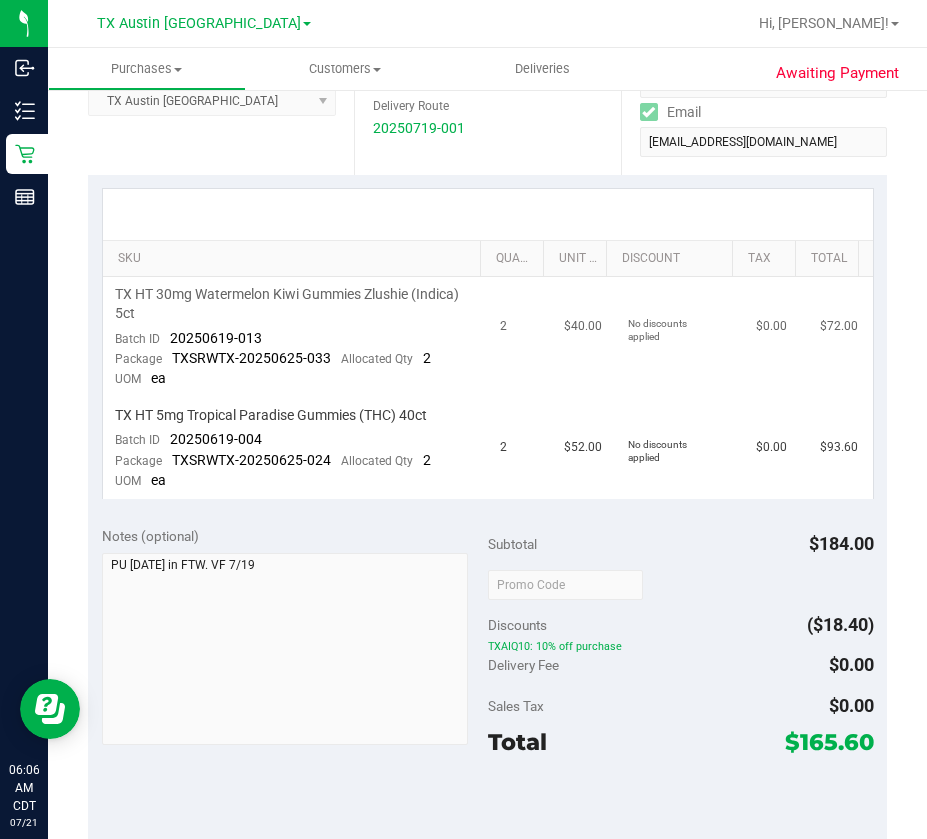 click on "TX HT 30mg Watermelon Kiwi Gummies Zlushie (Indica) 5ct
Batch ID
20250619-013
Package
TXSRWTX-20250625-033
Allocated Qty
2
UOM
ea" at bounding box center (295, 337) 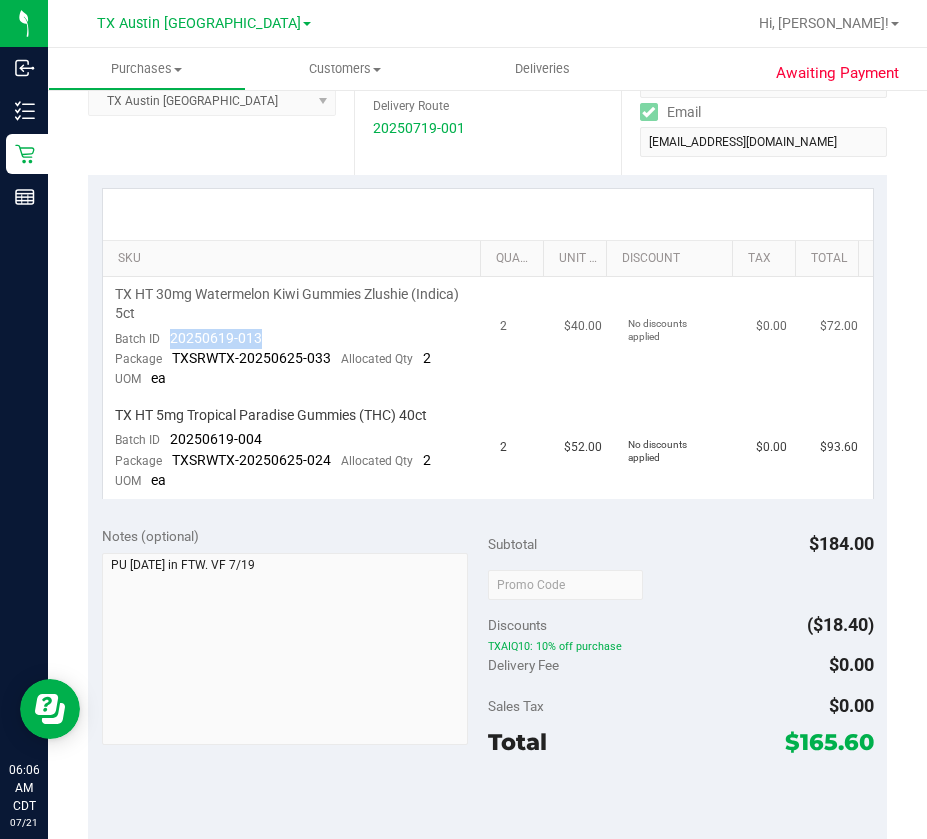 drag, startPoint x: 273, startPoint y: 338, endPoint x: 170, endPoint y: 333, distance: 103.121284 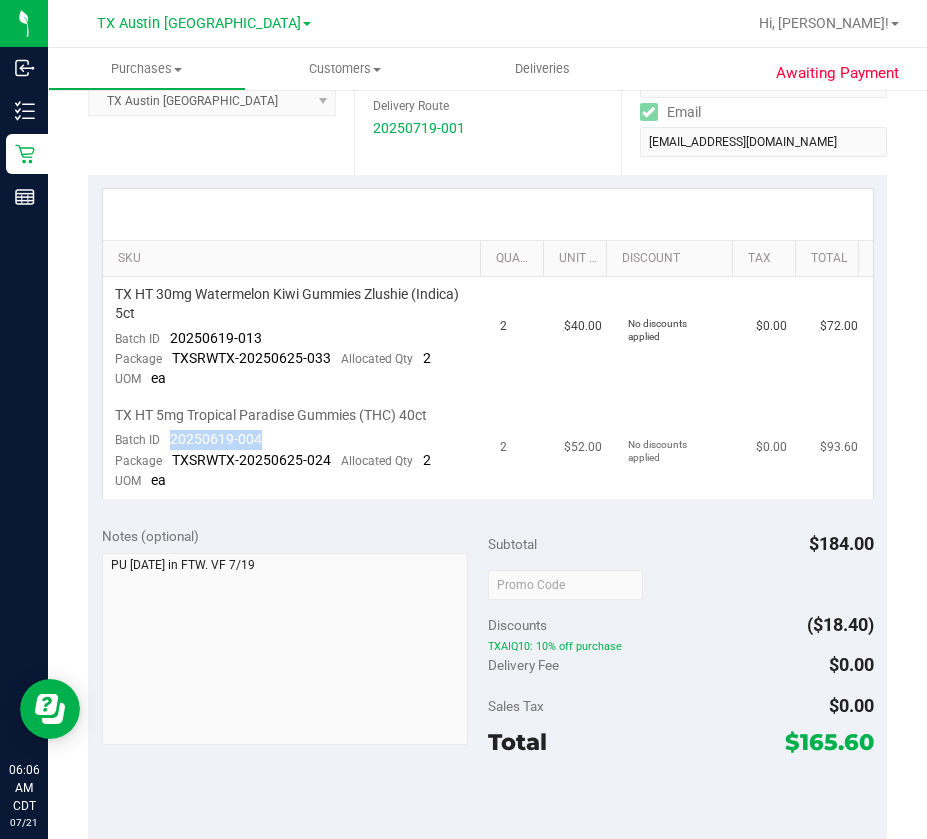 drag, startPoint x: 264, startPoint y: 435, endPoint x: 169, endPoint y: 442, distance: 95.257545 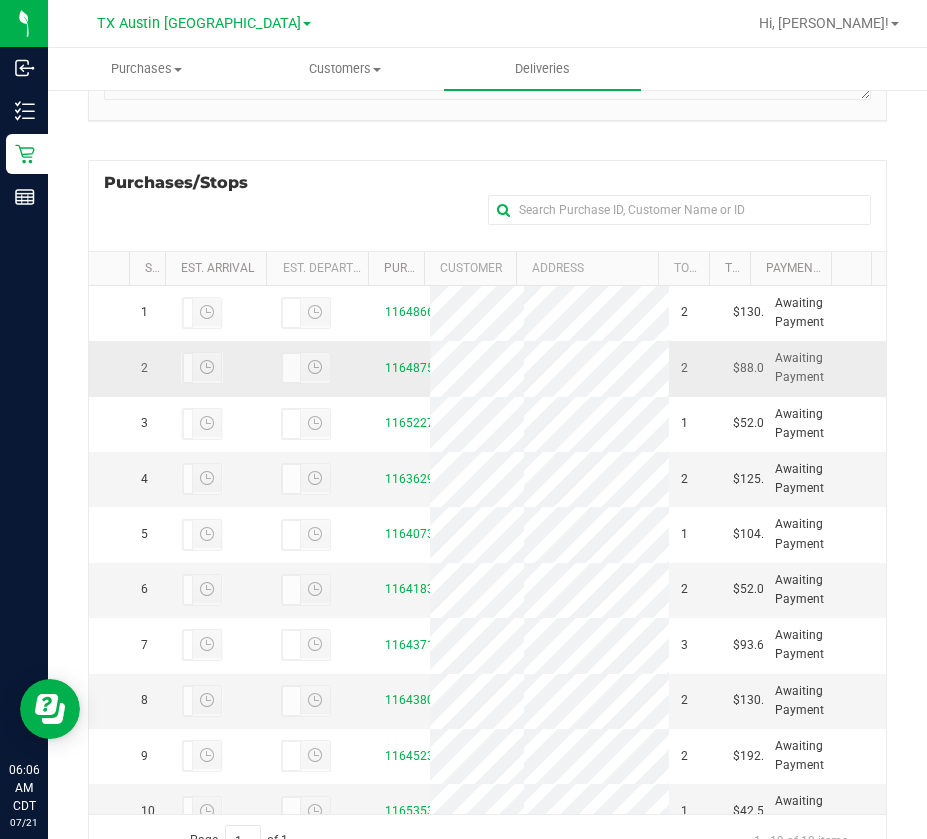 scroll, scrollTop: 426, scrollLeft: 0, axis: vertical 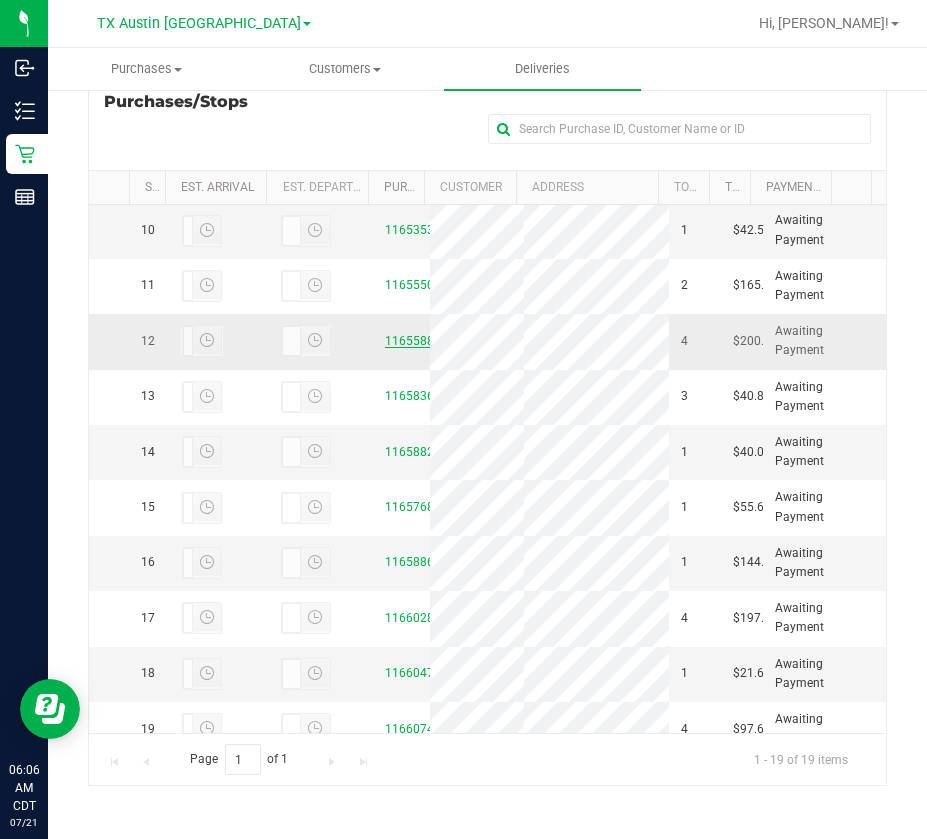 click on "11655880" at bounding box center (413, 341) 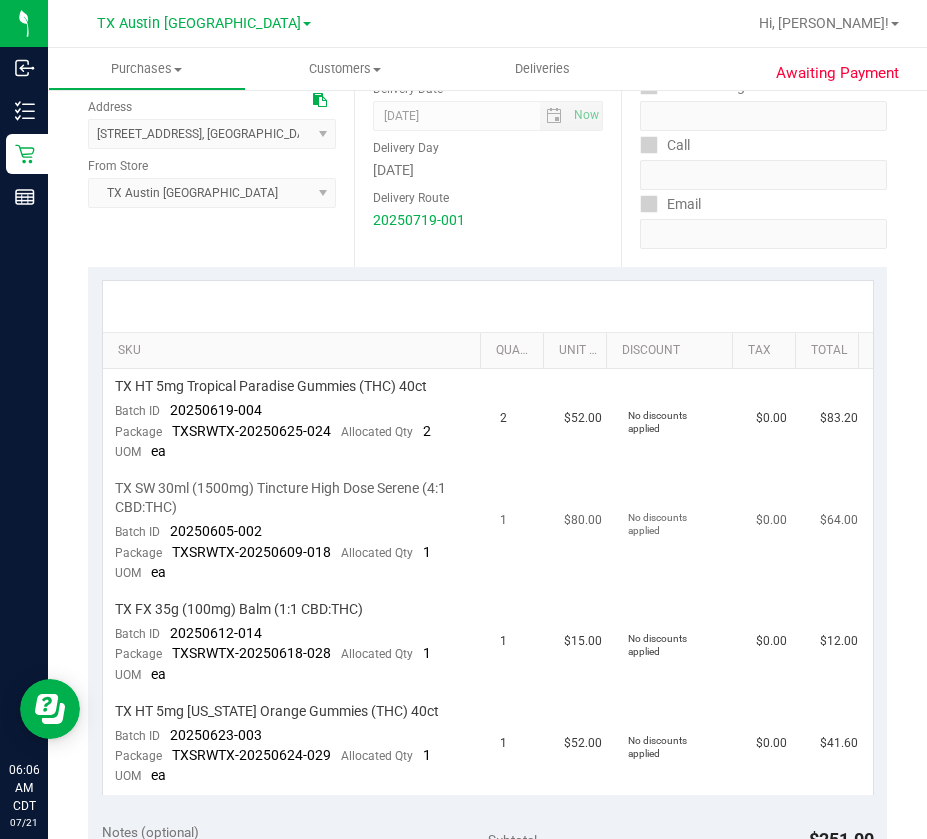 scroll, scrollTop: 300, scrollLeft: 0, axis: vertical 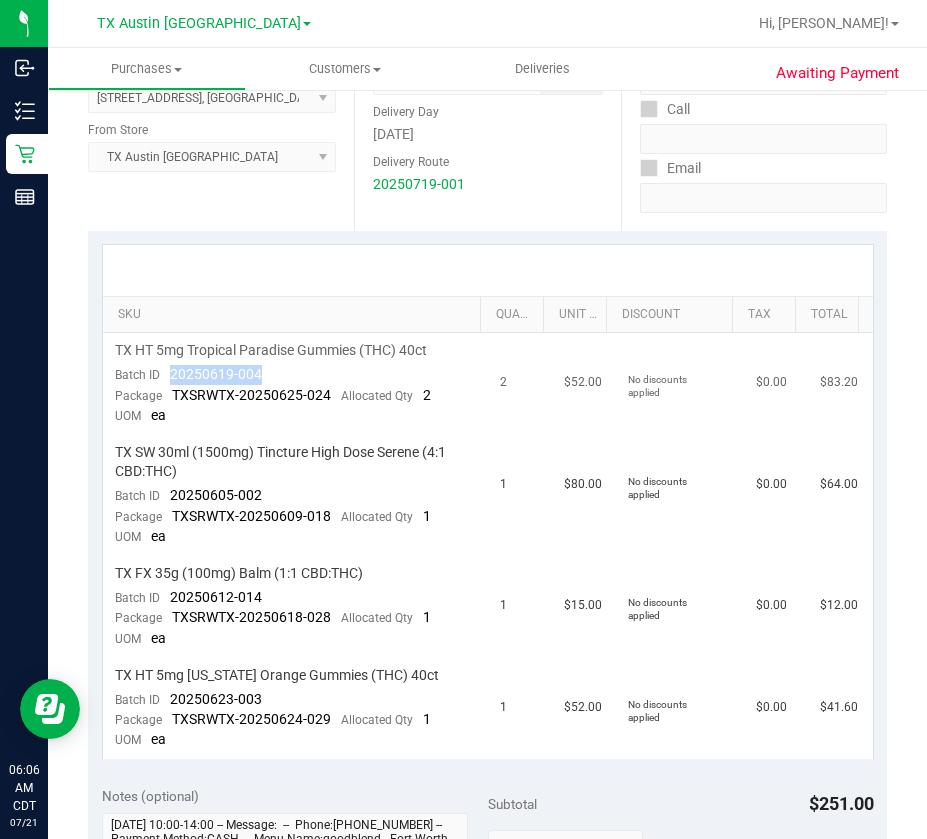drag, startPoint x: 274, startPoint y: 376, endPoint x: 165, endPoint y: 377, distance: 109.004585 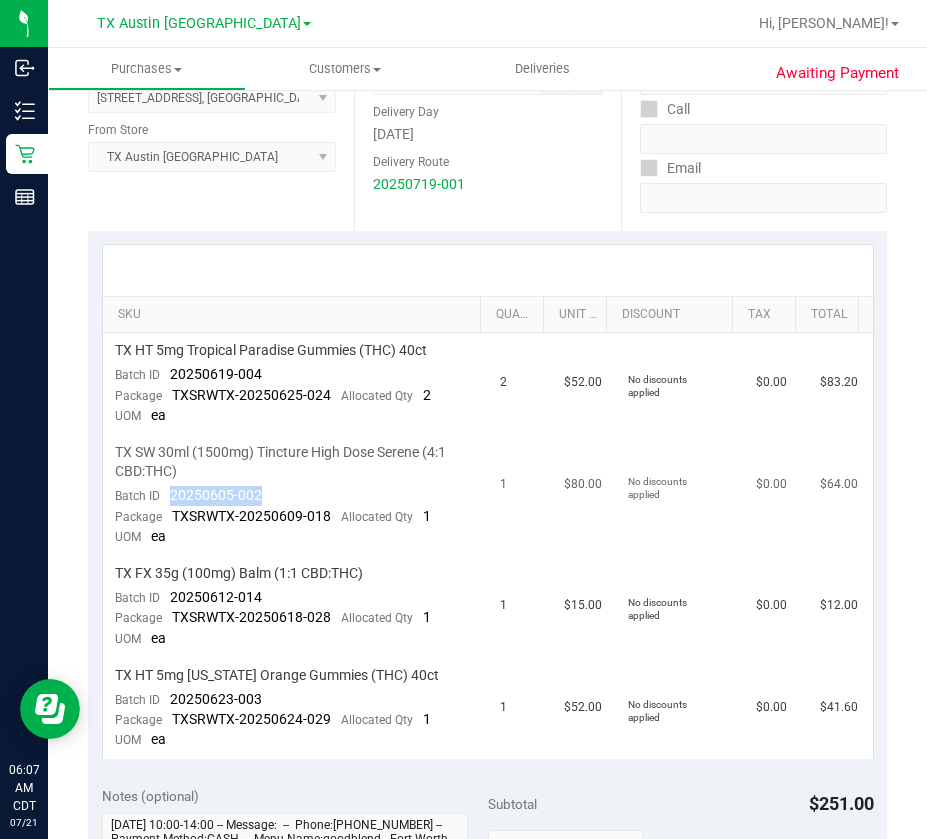drag, startPoint x: 278, startPoint y: 494, endPoint x: 168, endPoint y: 497, distance: 110.0409 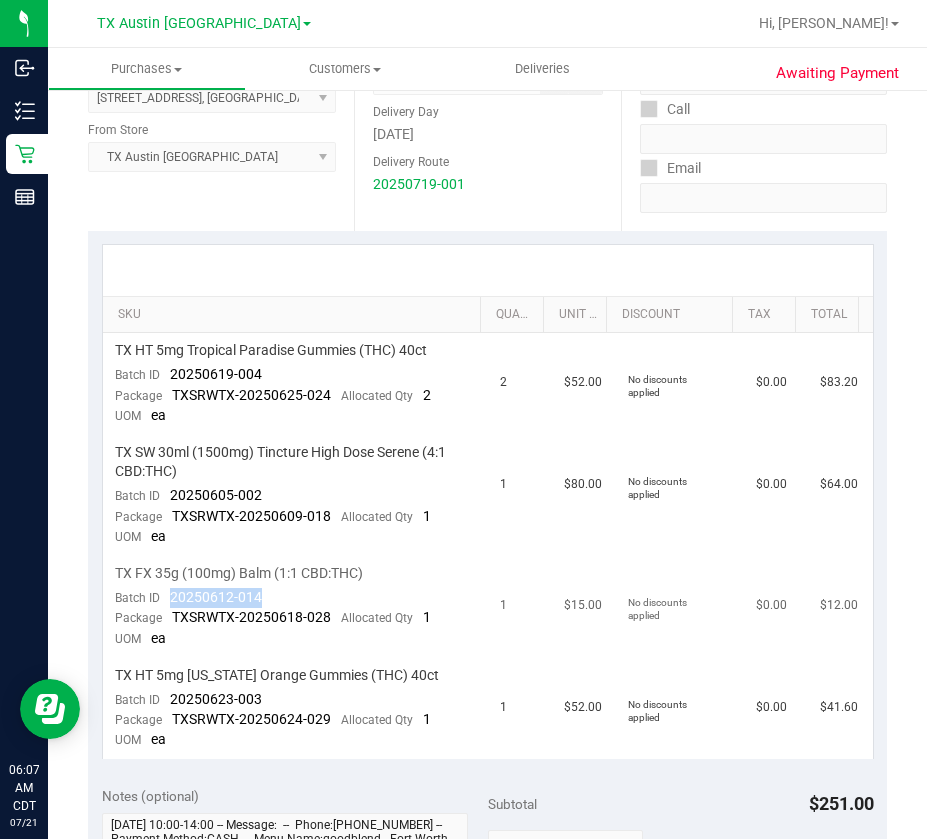 drag, startPoint x: 277, startPoint y: 601, endPoint x: 168, endPoint y: 597, distance: 109.07337 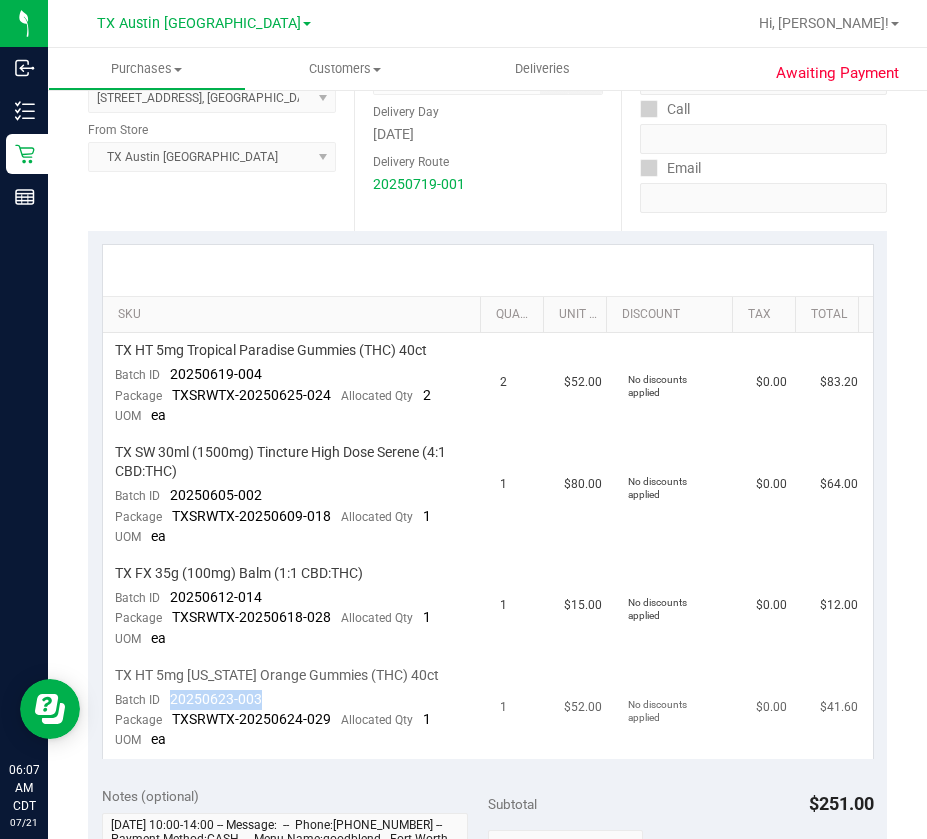 drag, startPoint x: 280, startPoint y: 691, endPoint x: 166, endPoint y: 702, distance: 114.52947 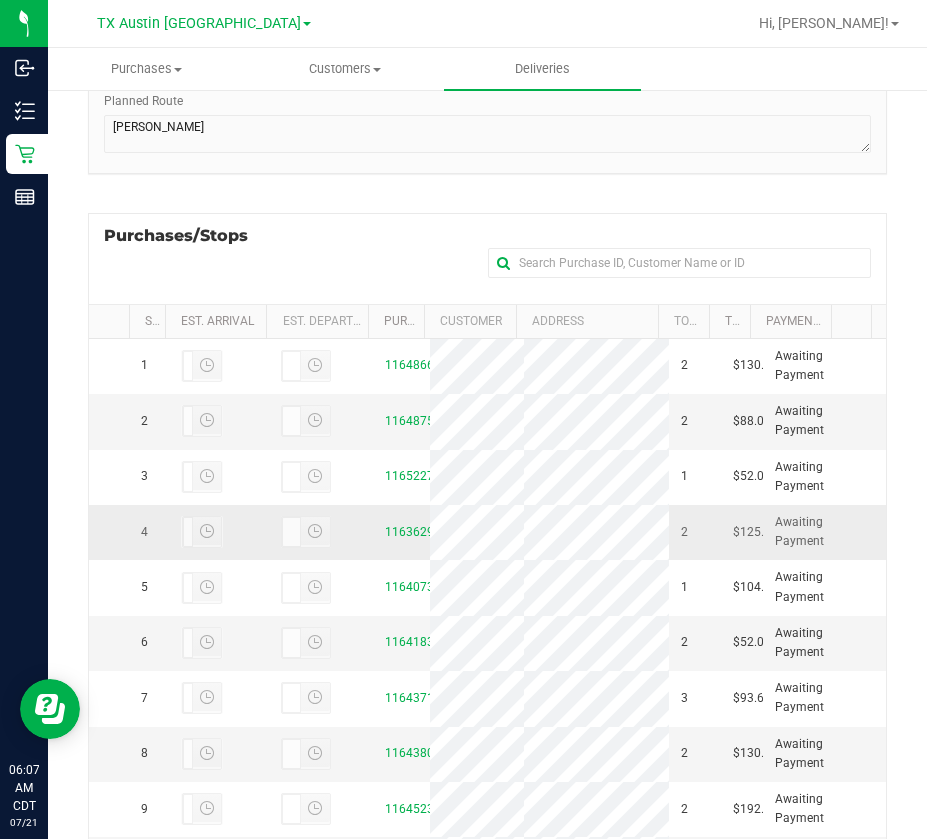 scroll, scrollTop: 300, scrollLeft: 0, axis: vertical 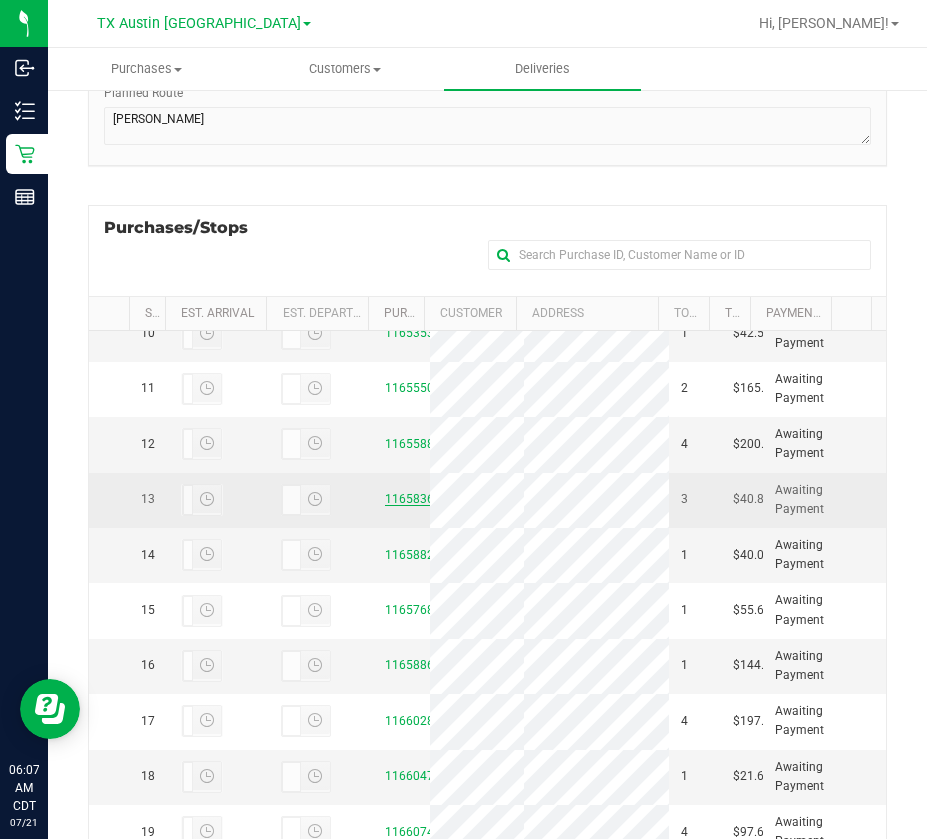 click on "11658369" at bounding box center (413, 499) 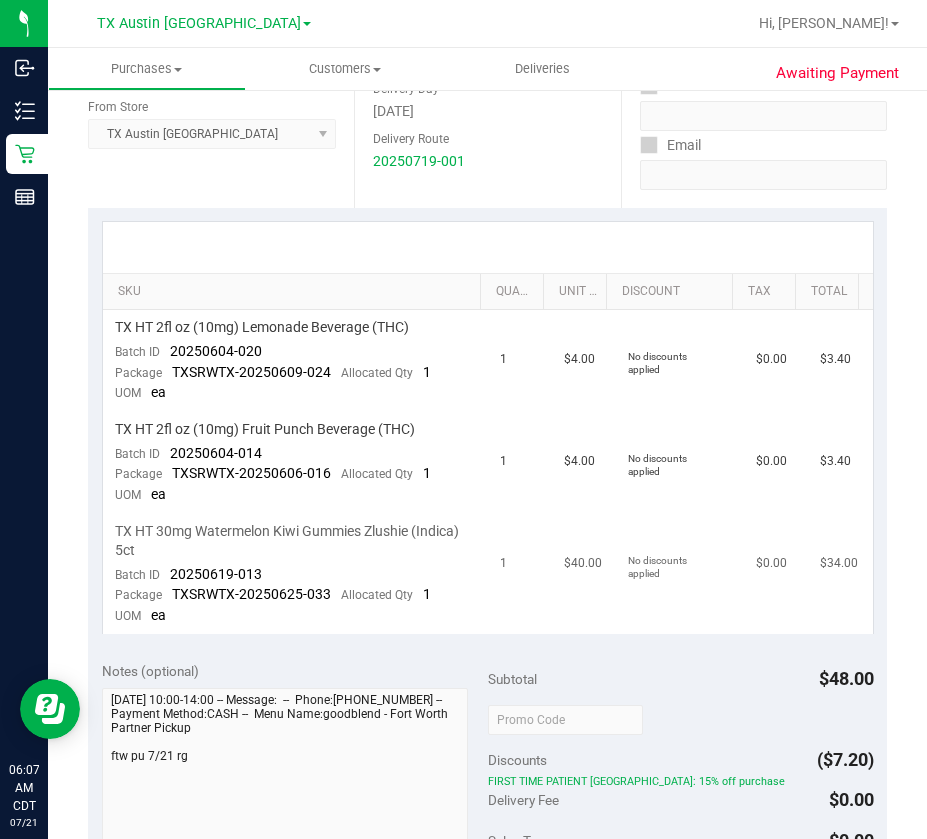 scroll, scrollTop: 400, scrollLeft: 0, axis: vertical 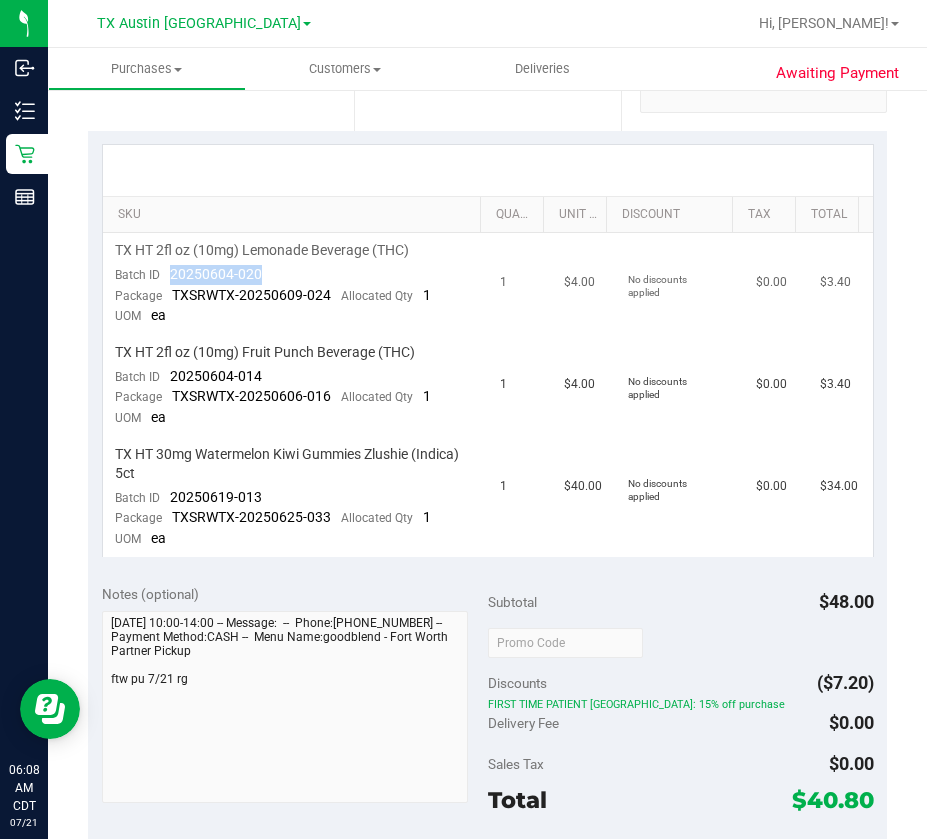 drag, startPoint x: 268, startPoint y: 272, endPoint x: 170, endPoint y: 267, distance: 98.12747 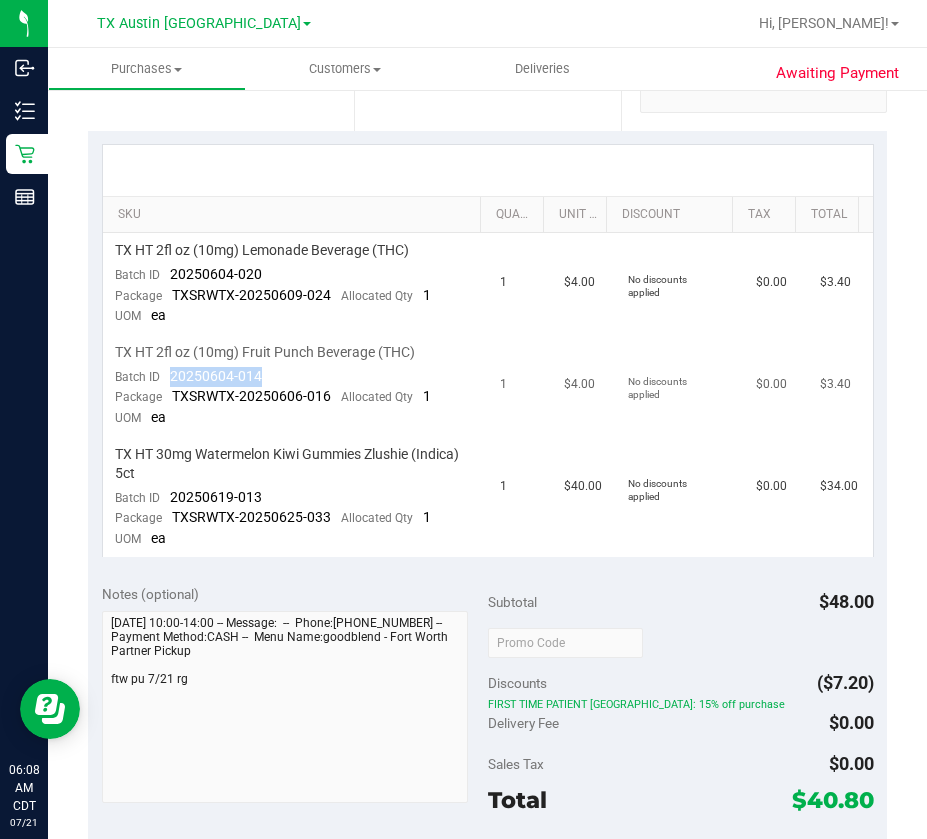 drag, startPoint x: 269, startPoint y: 369, endPoint x: 170, endPoint y: 379, distance: 99.50377 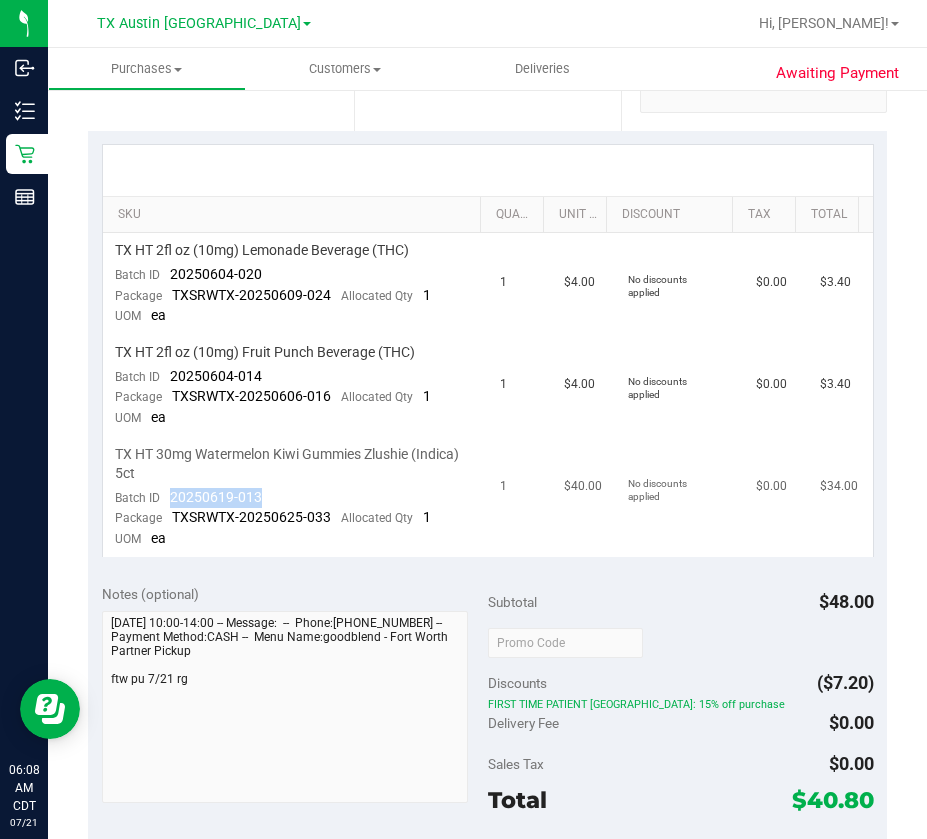 drag, startPoint x: 287, startPoint y: 489, endPoint x: 172, endPoint y: 500, distance: 115.52489 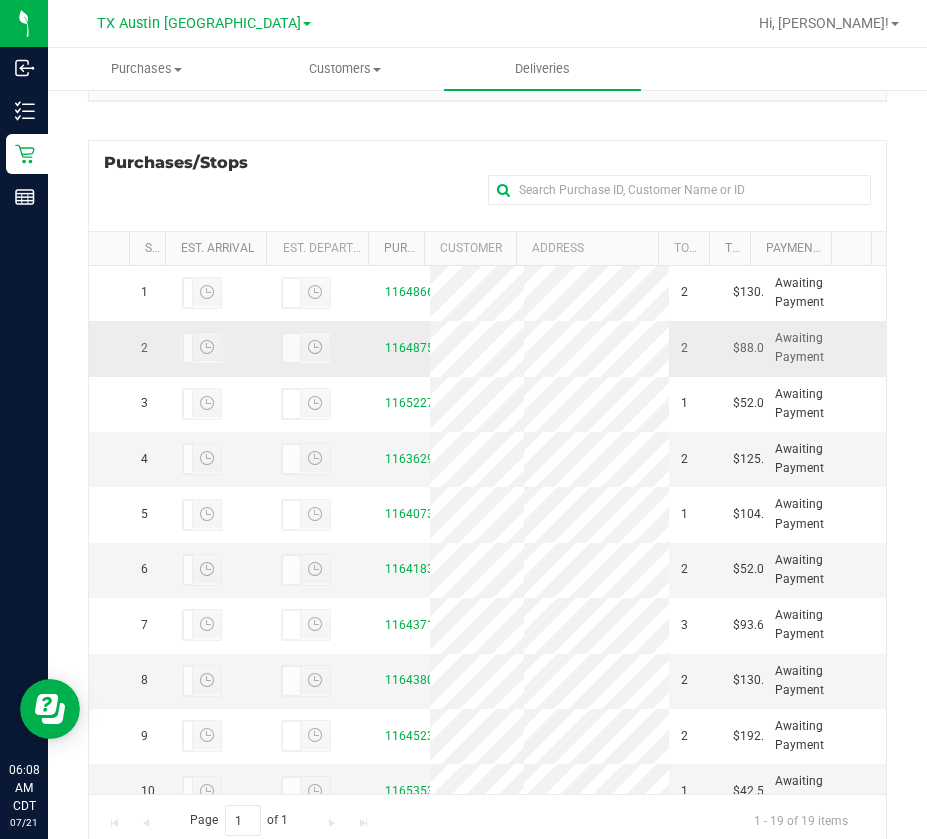 scroll, scrollTop: 426, scrollLeft: 0, axis: vertical 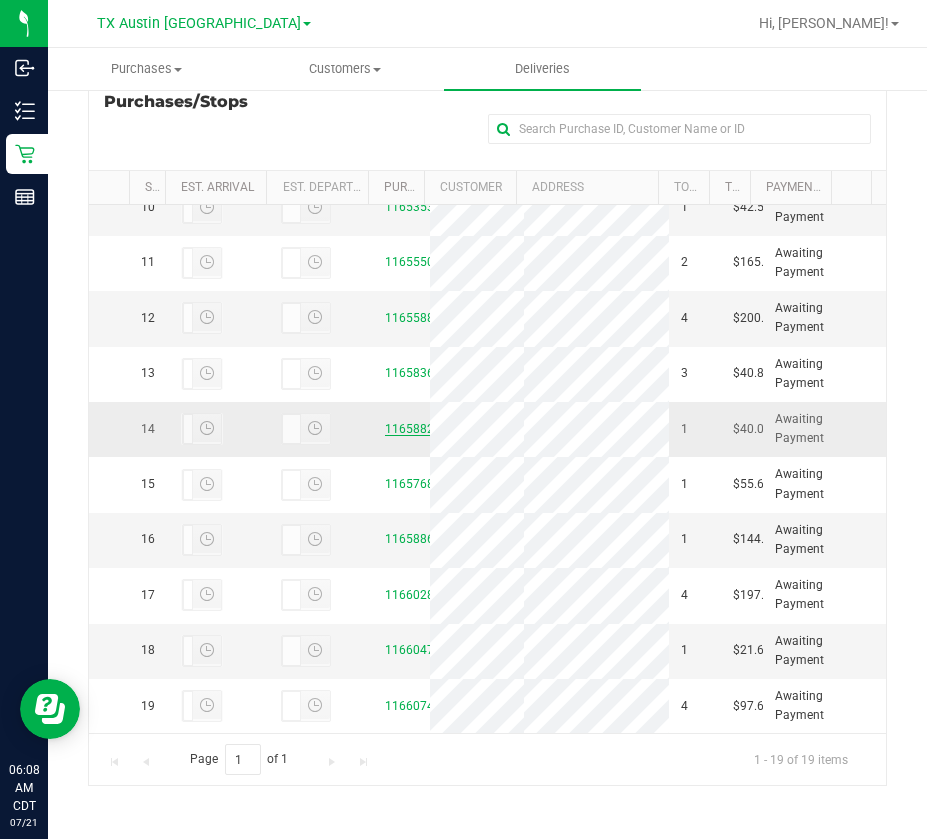 click on "11658826" at bounding box center (413, 429) 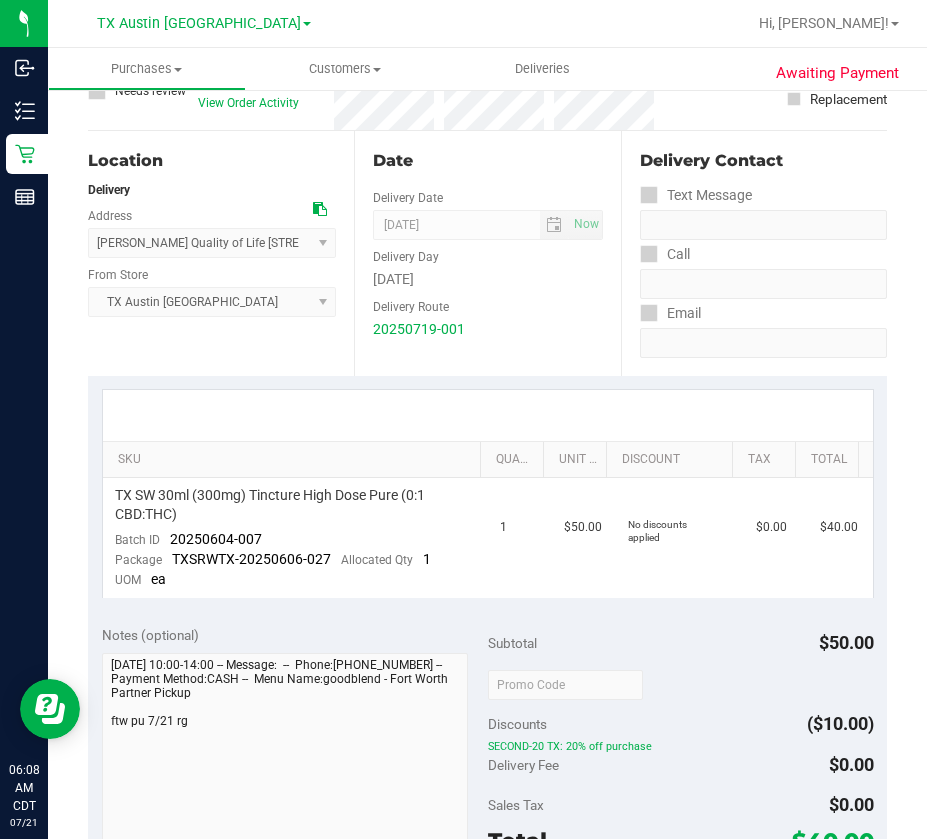 scroll, scrollTop: 0, scrollLeft: 0, axis: both 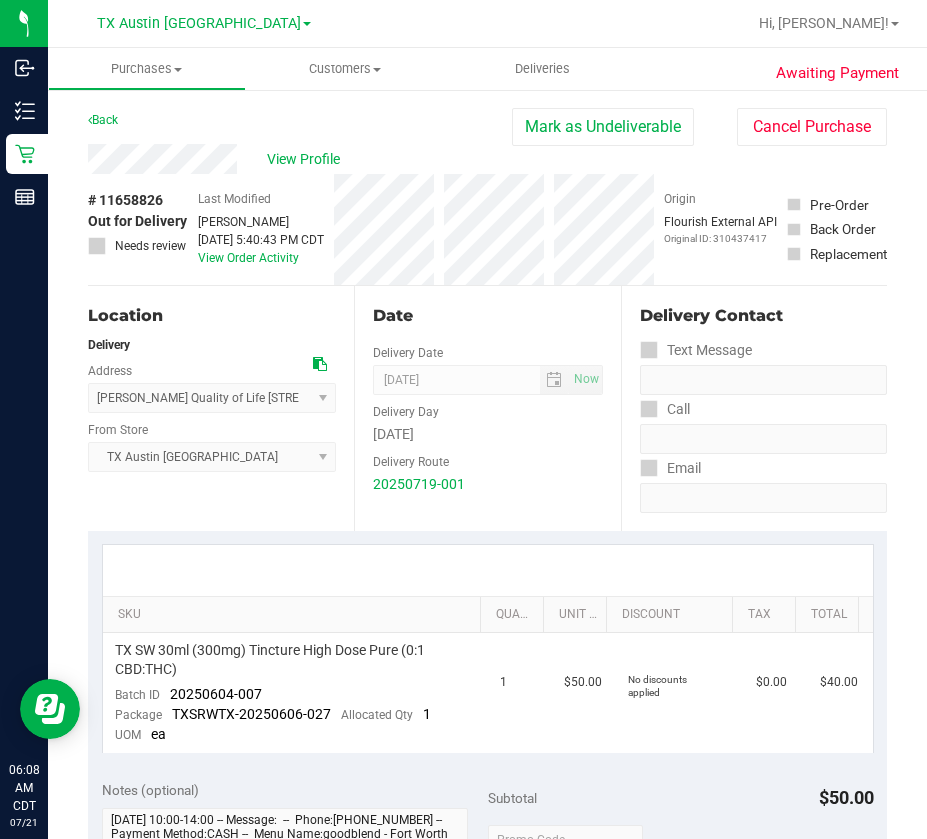 click on "Back
[PERSON_NAME] as Undeliverable
Cancel Purchase" at bounding box center [487, 126] 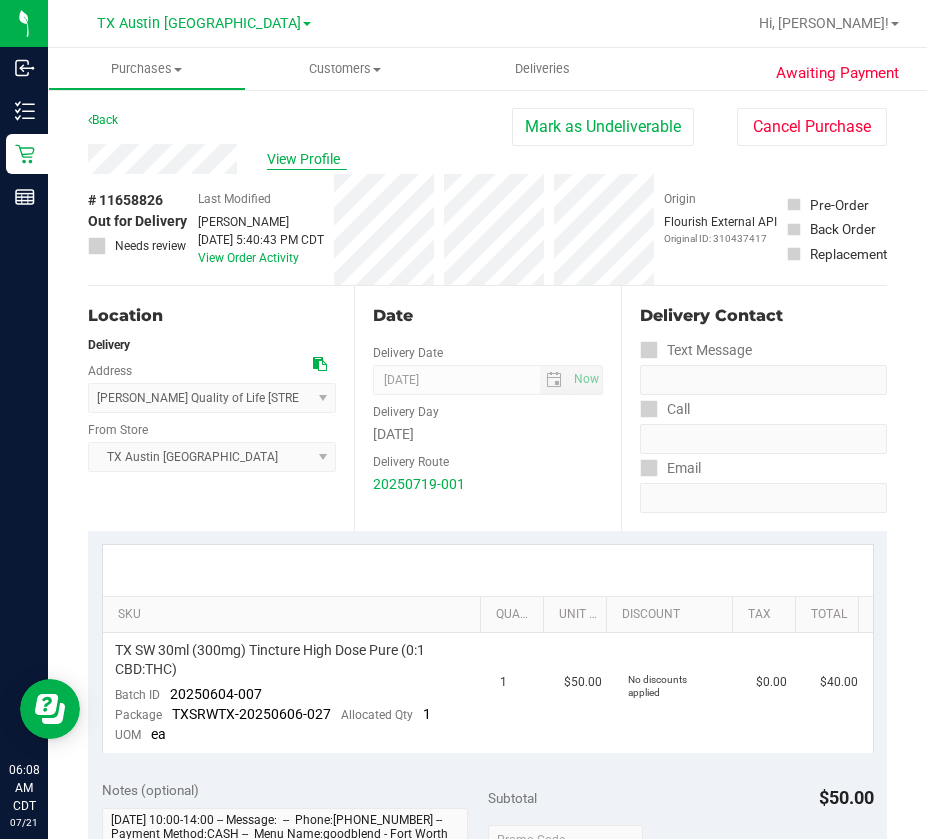 click on "View Profile" at bounding box center [307, 159] 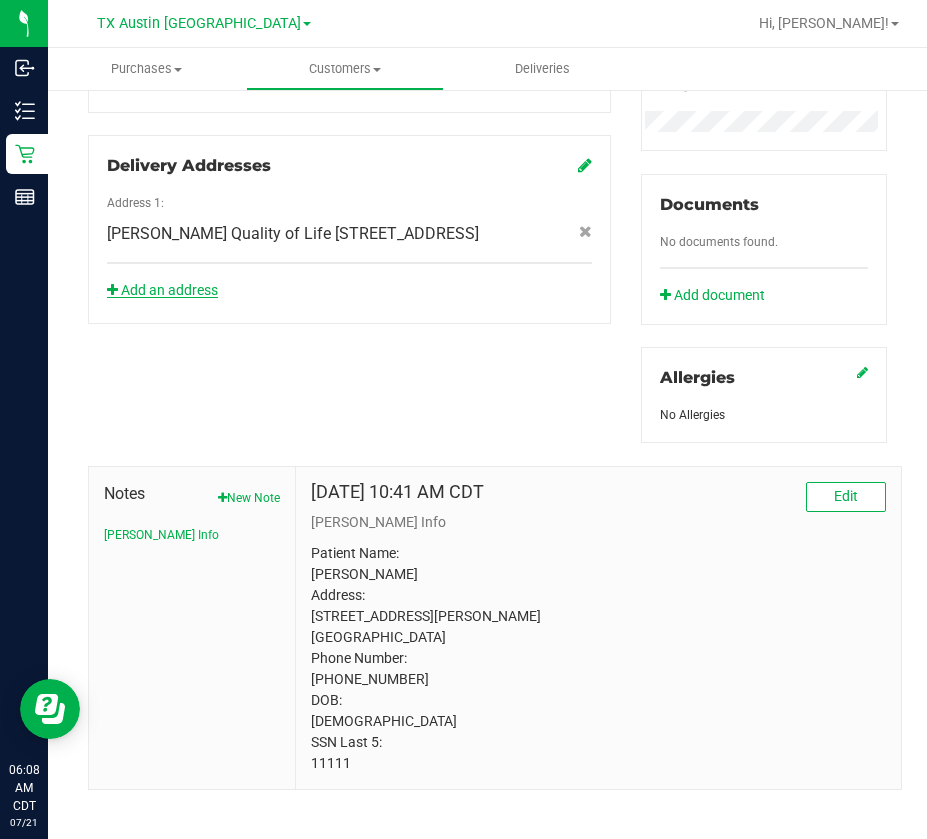 scroll, scrollTop: 697, scrollLeft: 0, axis: vertical 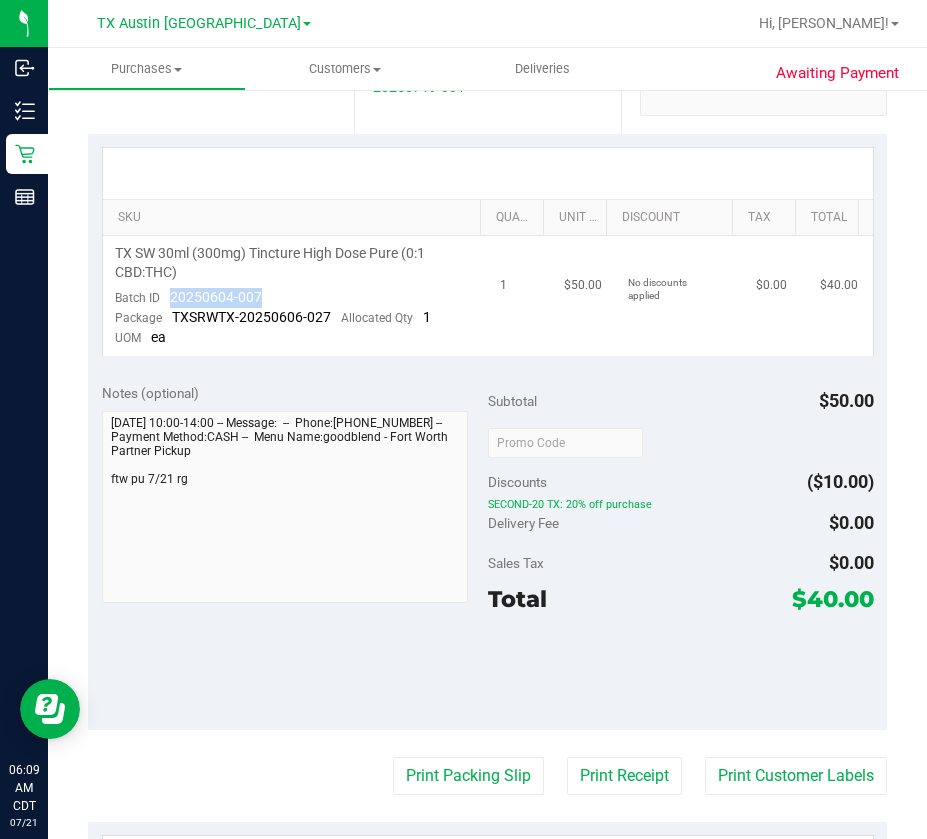 drag, startPoint x: 268, startPoint y: 291, endPoint x: 167, endPoint y: 297, distance: 101.17806 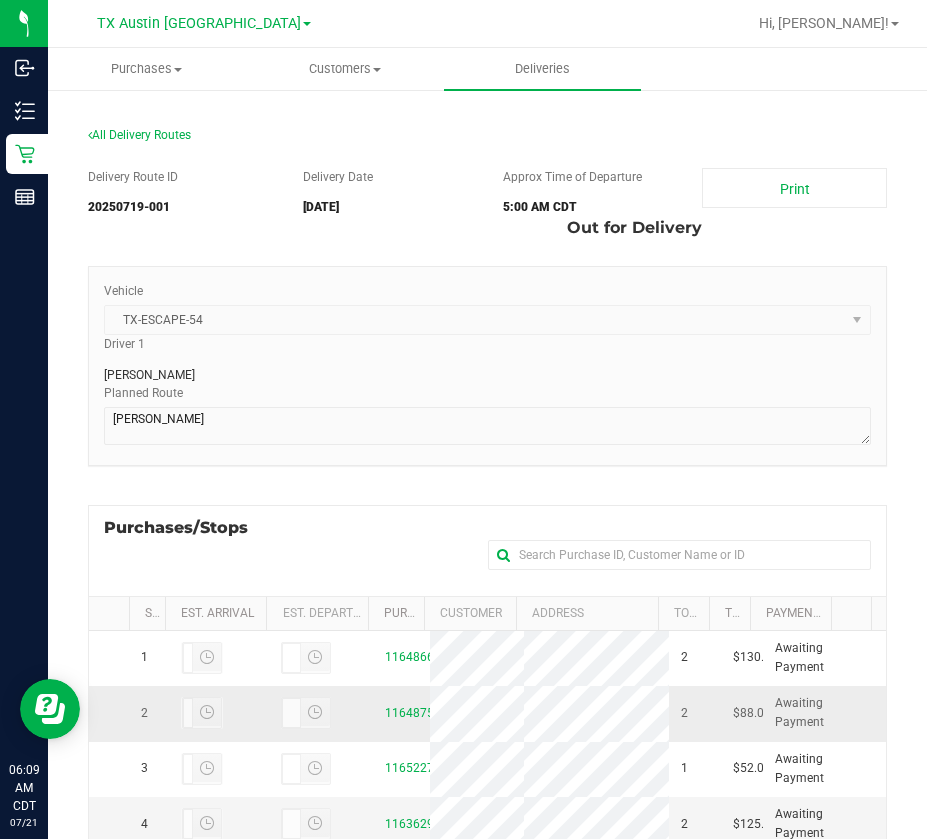 scroll, scrollTop: 400, scrollLeft: 0, axis: vertical 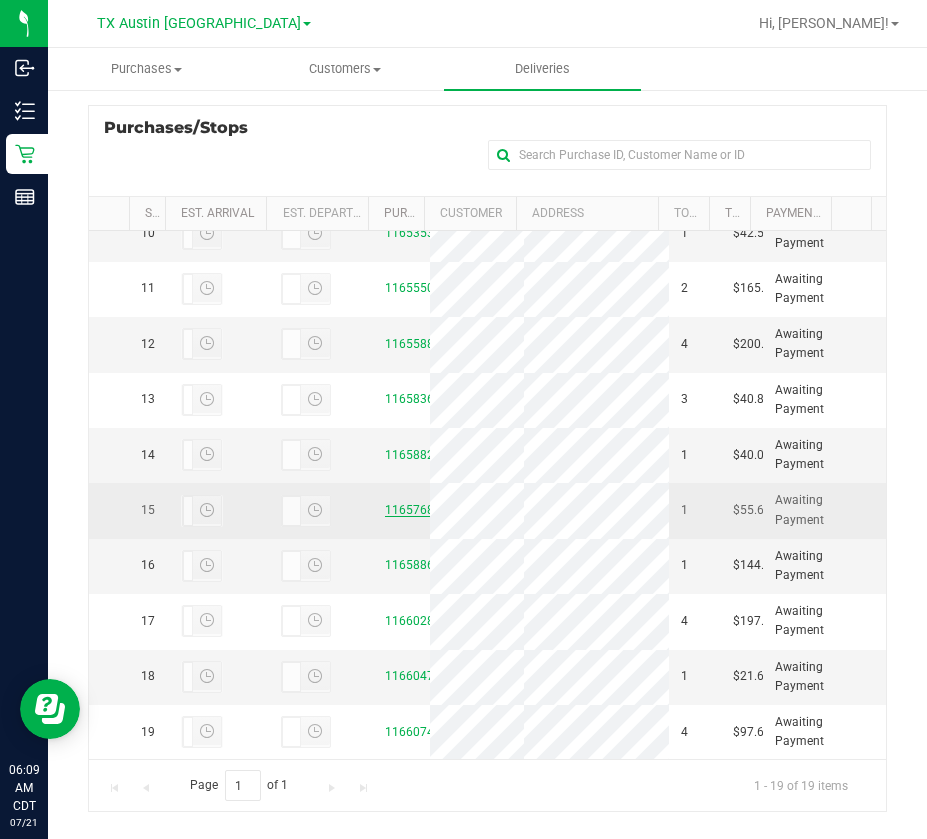 click on "11657687" at bounding box center (413, 510) 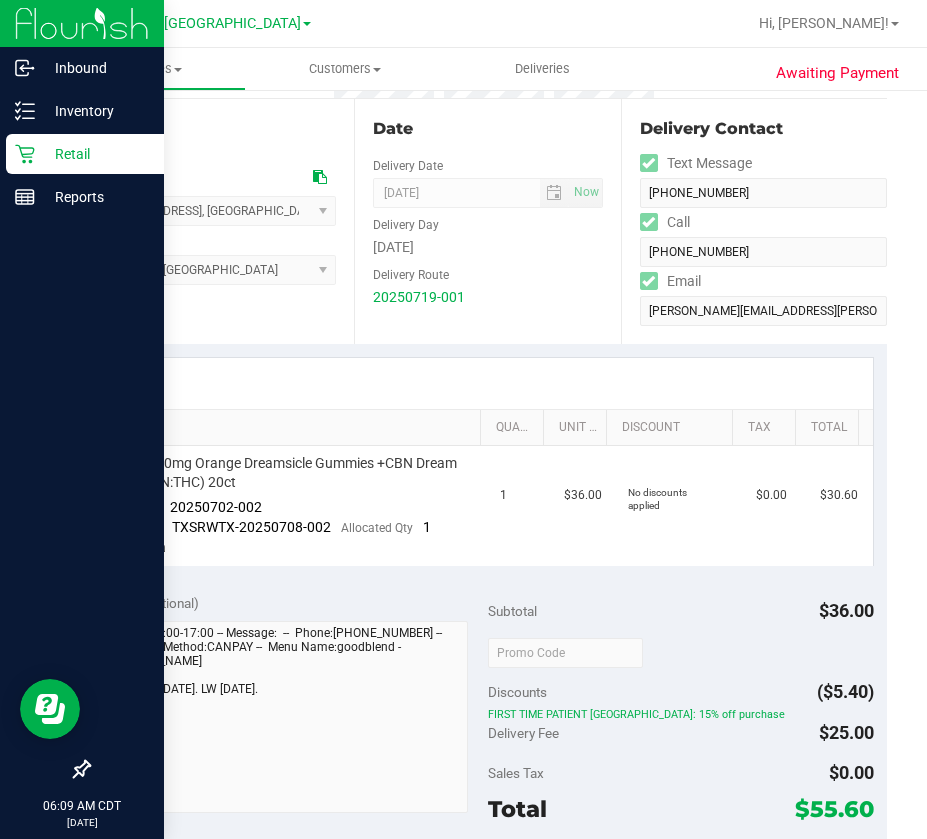 scroll, scrollTop: 200, scrollLeft: 0, axis: vertical 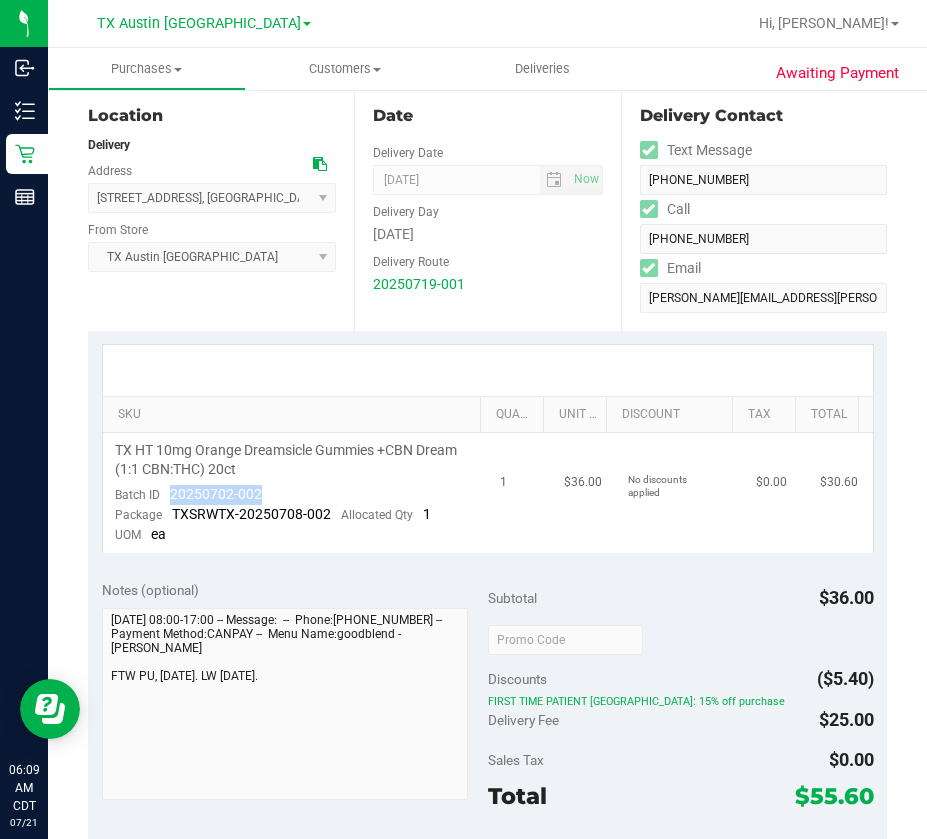 drag, startPoint x: 260, startPoint y: 495, endPoint x: 173, endPoint y: 495, distance: 87 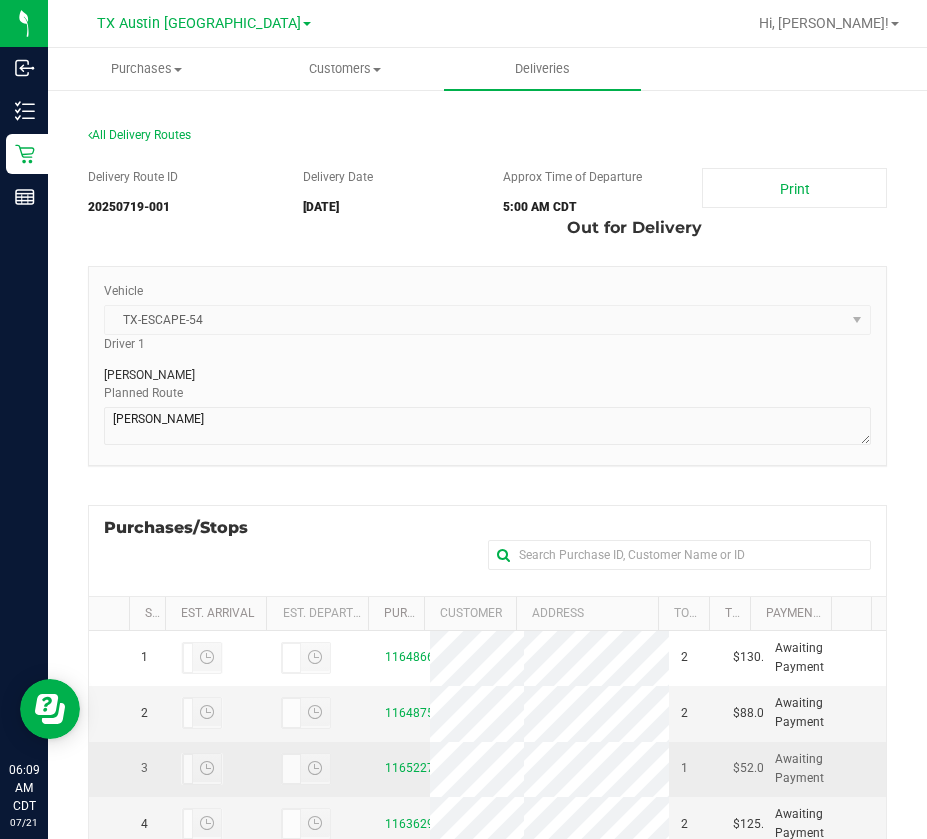 scroll, scrollTop: 426, scrollLeft: 0, axis: vertical 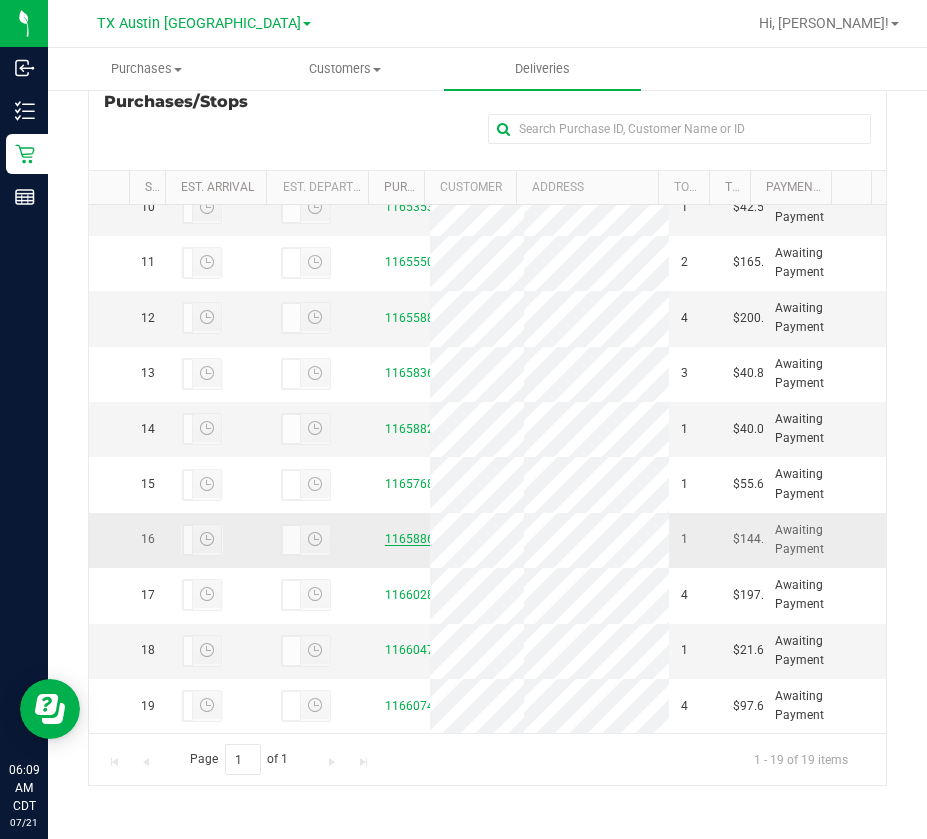 click on "11658866" at bounding box center [413, 539] 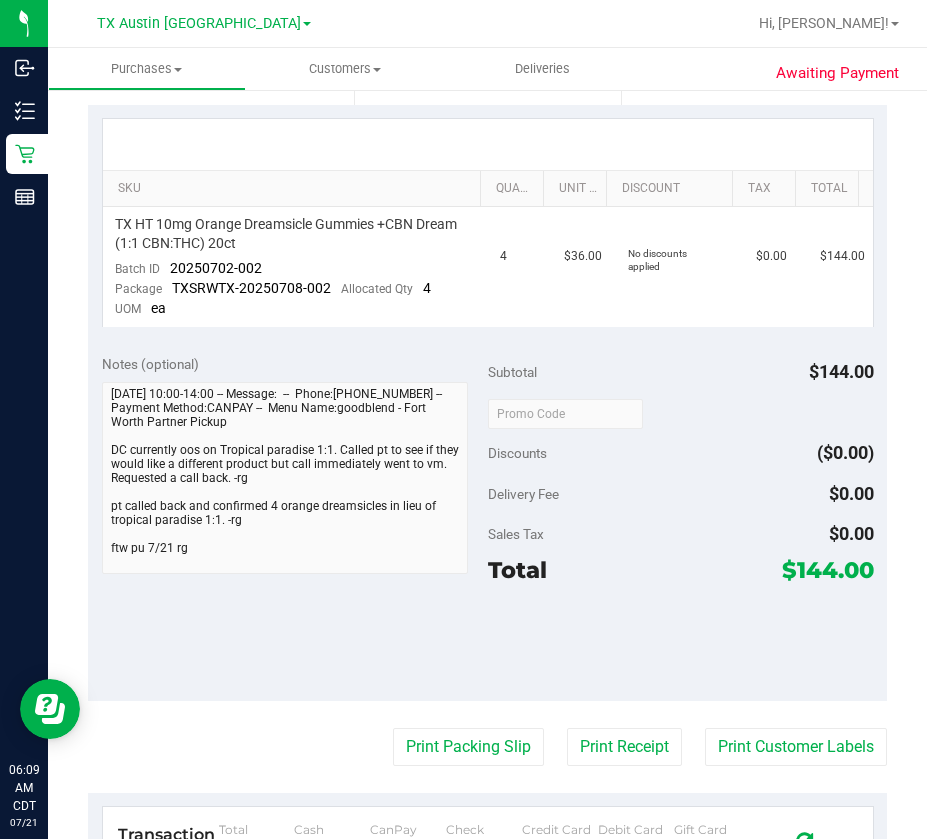 scroll, scrollTop: 0, scrollLeft: 0, axis: both 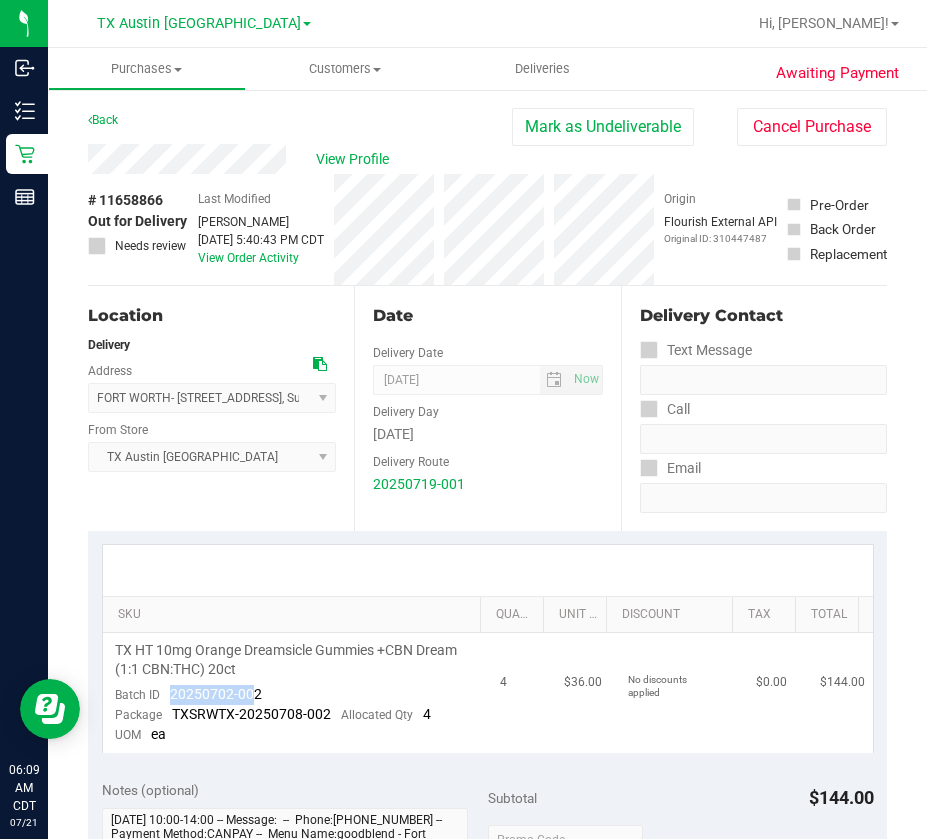 drag, startPoint x: 258, startPoint y: 691, endPoint x: 169, endPoint y: 696, distance: 89.140335 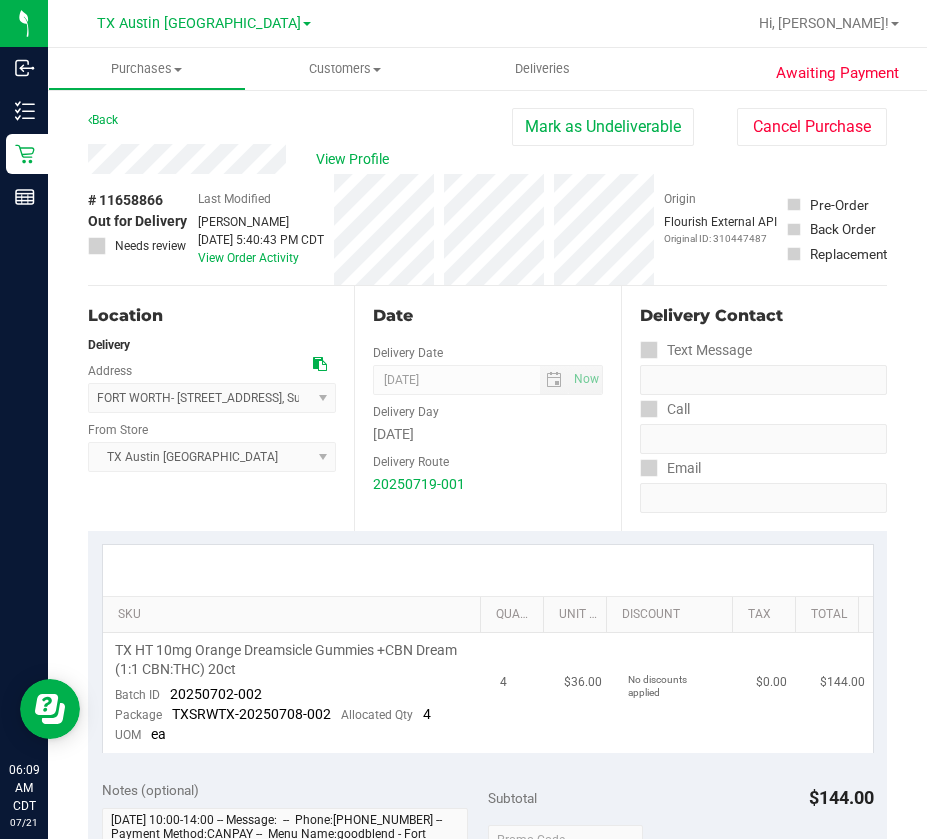 click on "TX HT 10mg Orange Dreamsicle Gummies +CBN Dream (1:1 CBN:THC) 20ct
Batch ID
20250702-002
Package
TXSRWTX-20250708-002
Allocated Qty
4
UOM
ea" at bounding box center [295, 693] 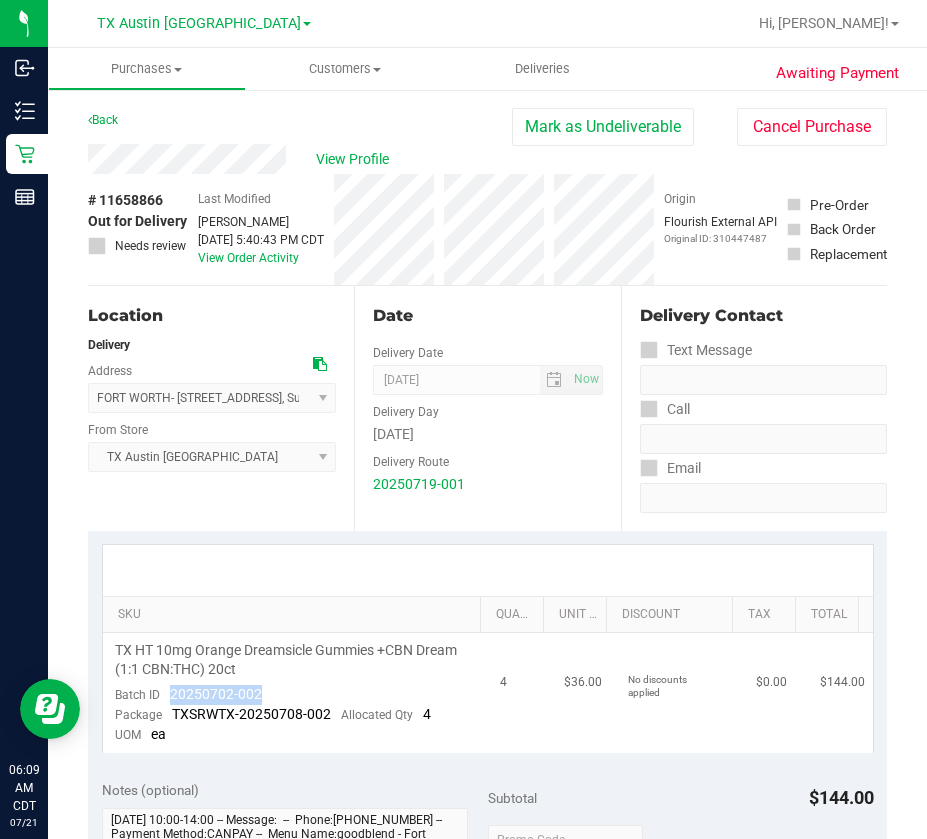 drag, startPoint x: 247, startPoint y: 691, endPoint x: 164, endPoint y: 693, distance: 83.02409 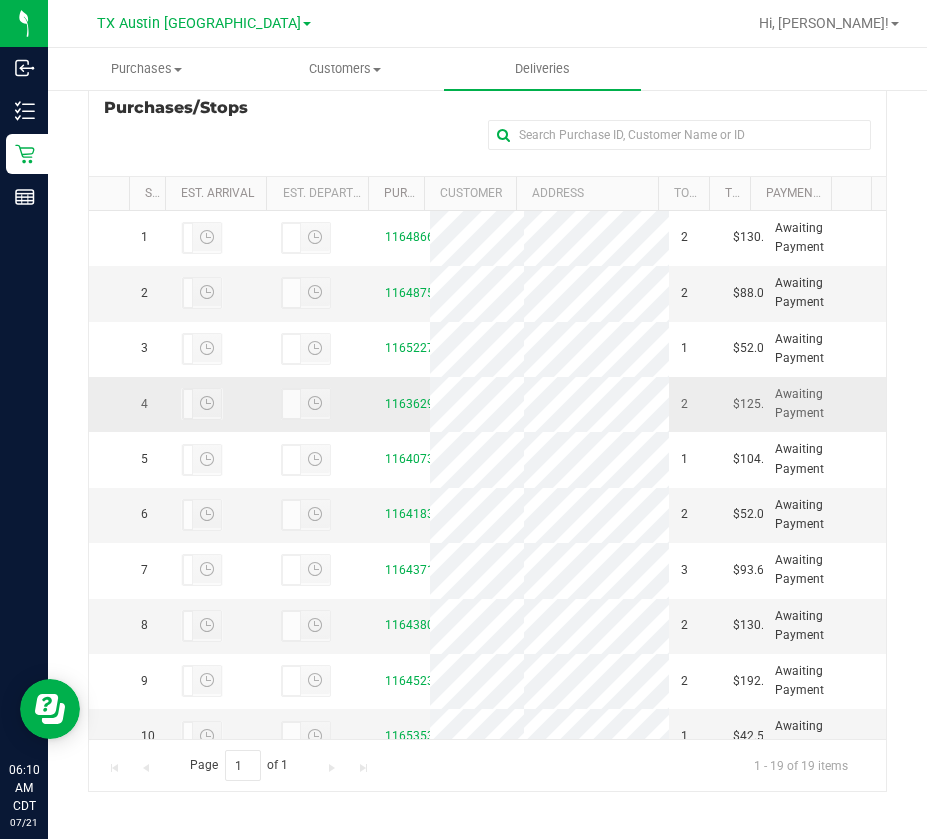 scroll, scrollTop: 426, scrollLeft: 0, axis: vertical 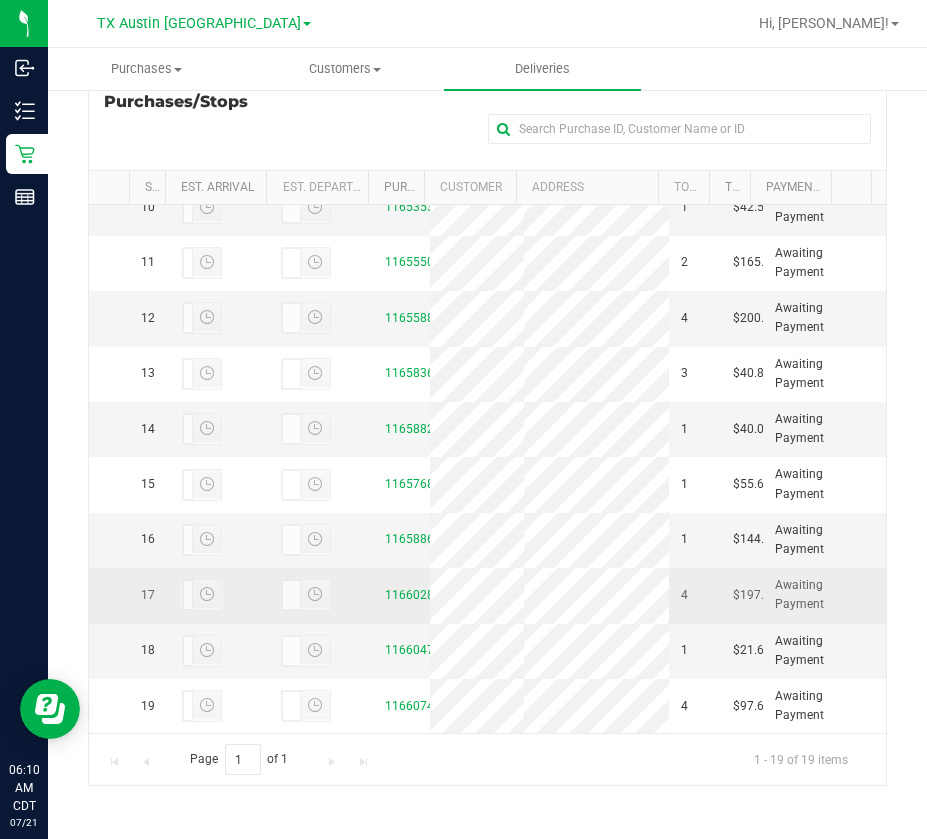 click on "11660289" at bounding box center (401, 595) 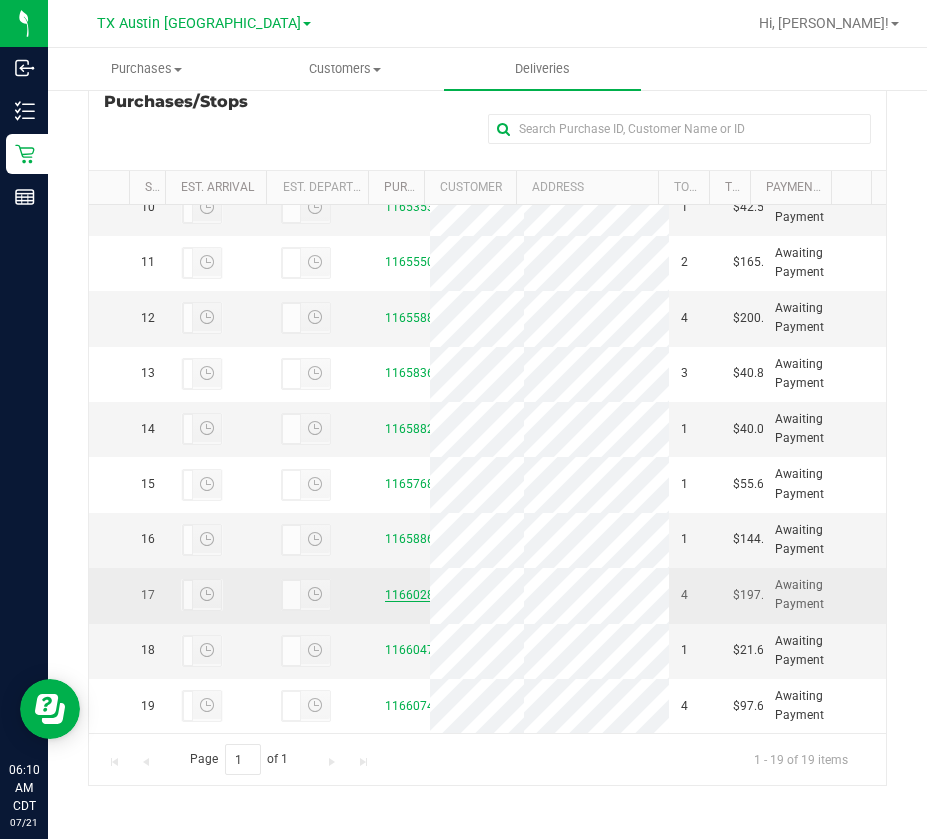 click on "11660289" at bounding box center [413, 595] 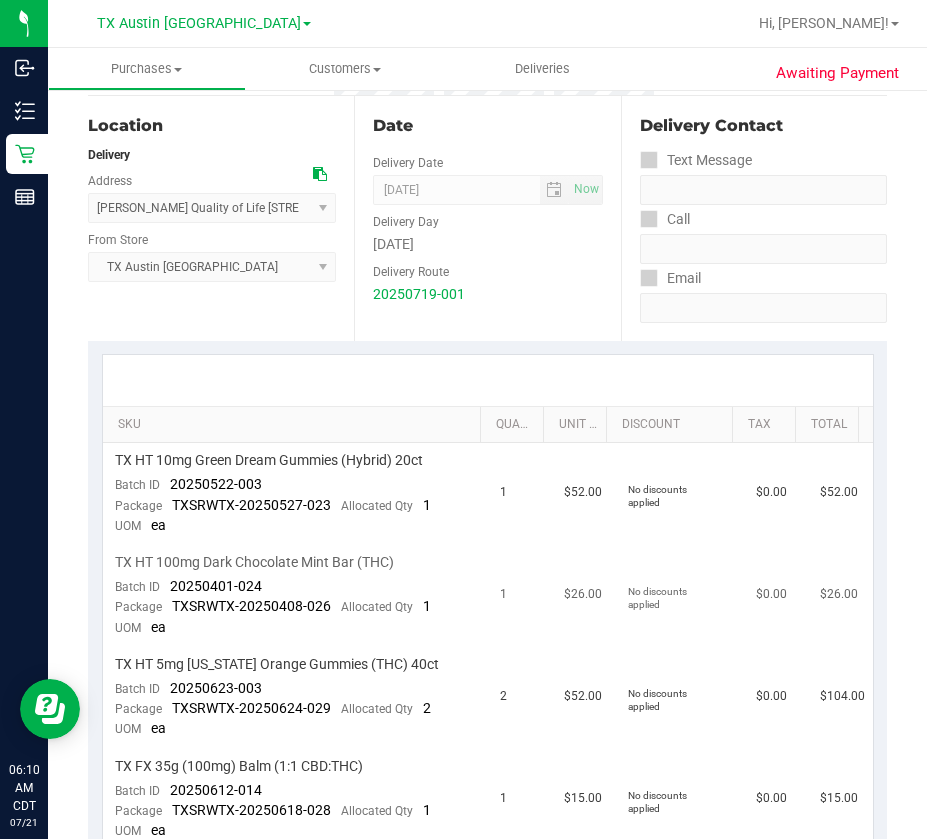 scroll, scrollTop: 300, scrollLeft: 0, axis: vertical 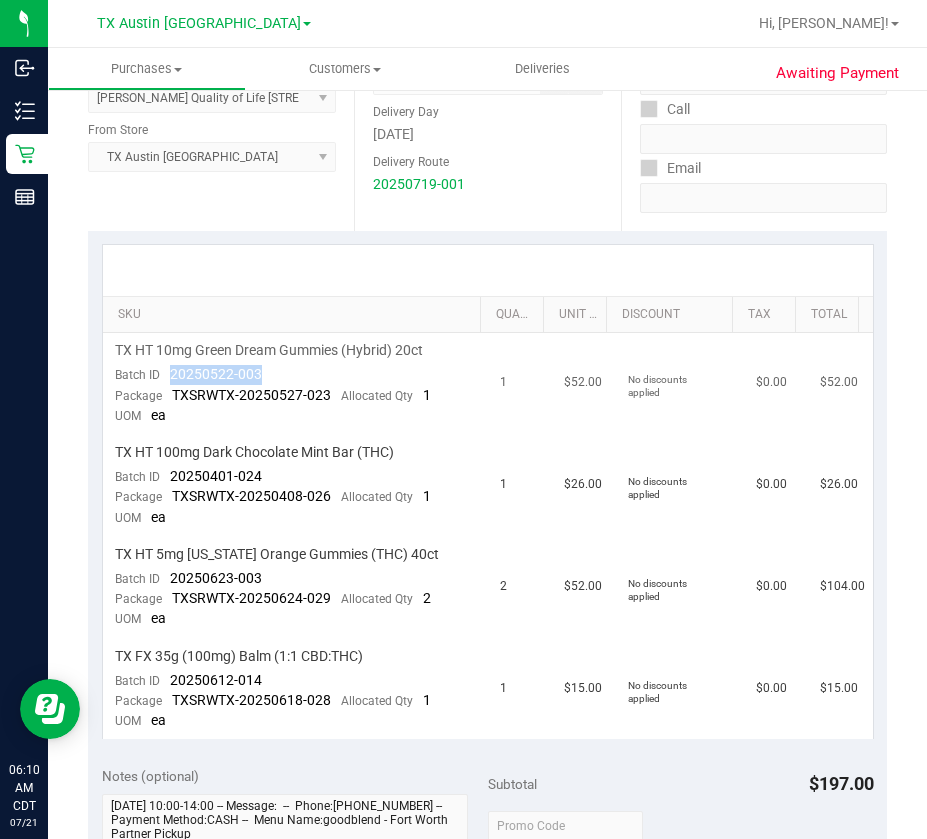 drag, startPoint x: 269, startPoint y: 375, endPoint x: 164, endPoint y: 376, distance: 105.00476 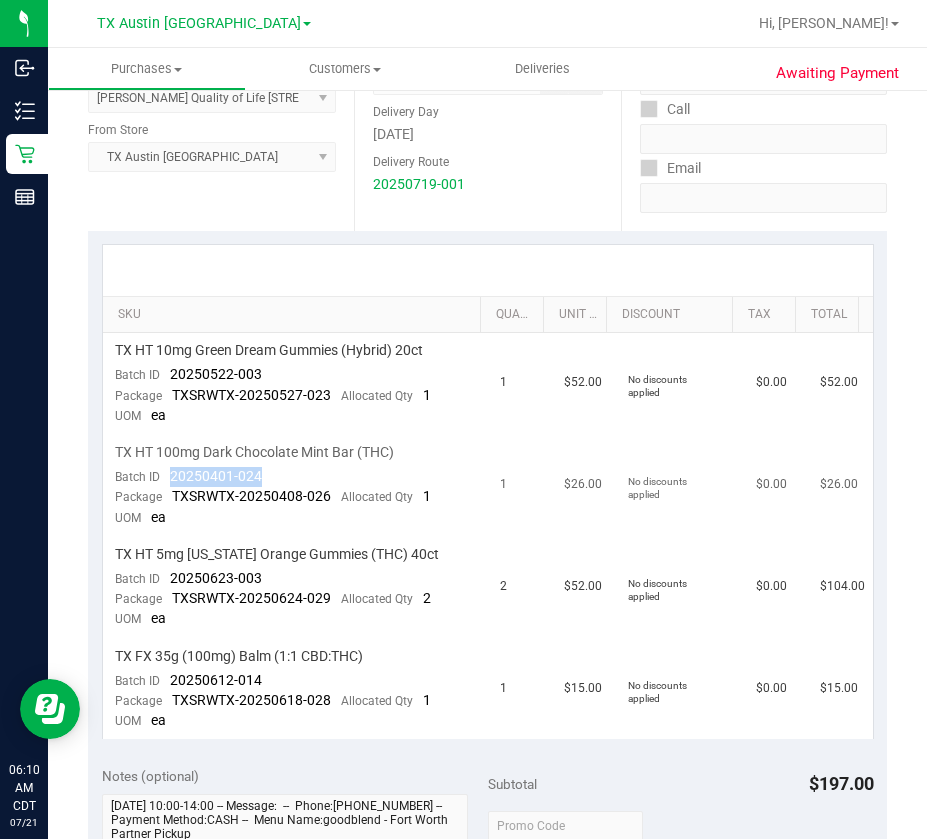 drag, startPoint x: 271, startPoint y: 479, endPoint x: 163, endPoint y: 491, distance: 108.66462 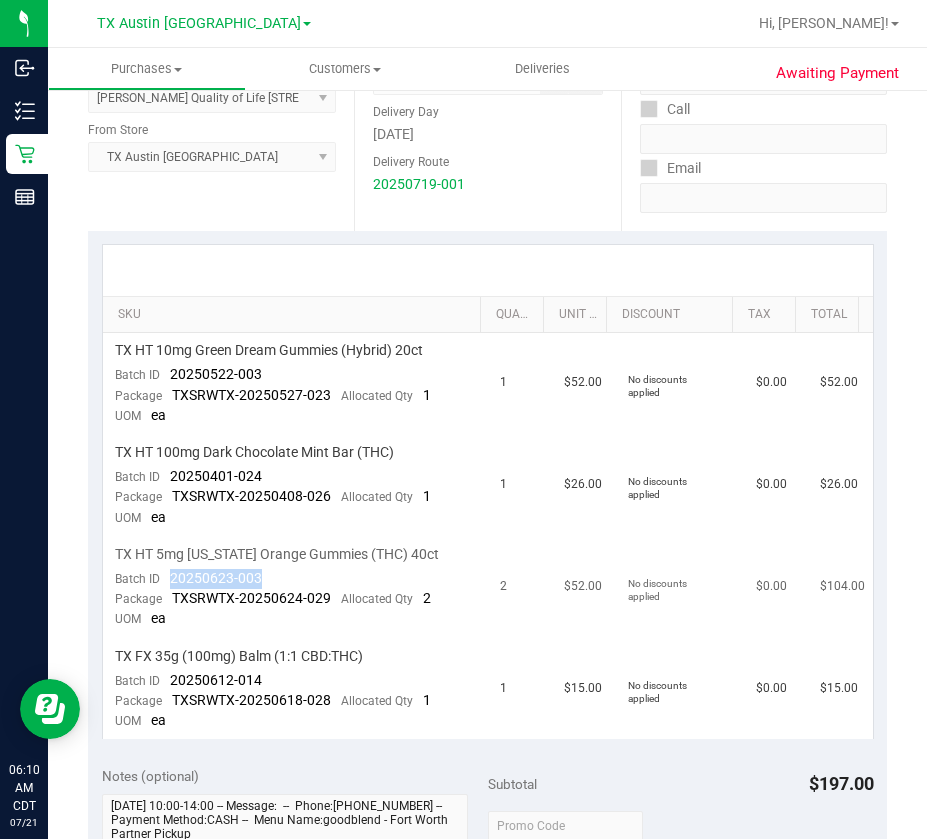 drag, startPoint x: 239, startPoint y: 581, endPoint x: 174, endPoint y: 589, distance: 65.490456 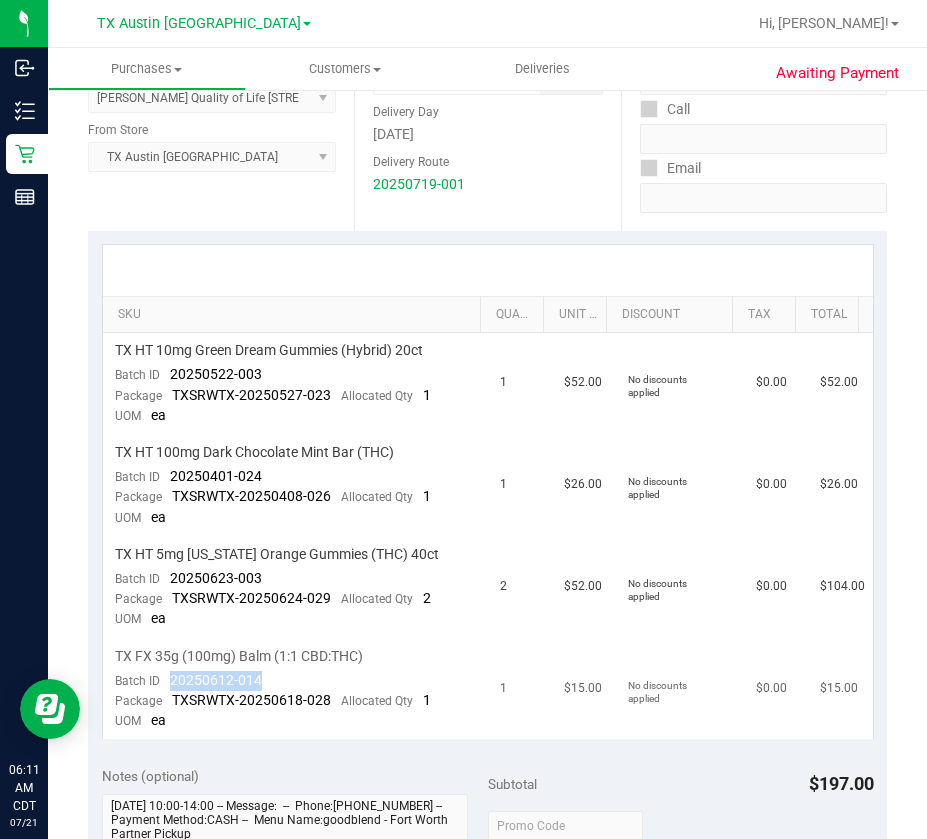 drag, startPoint x: 274, startPoint y: 681, endPoint x: 169, endPoint y: 689, distance: 105.30432 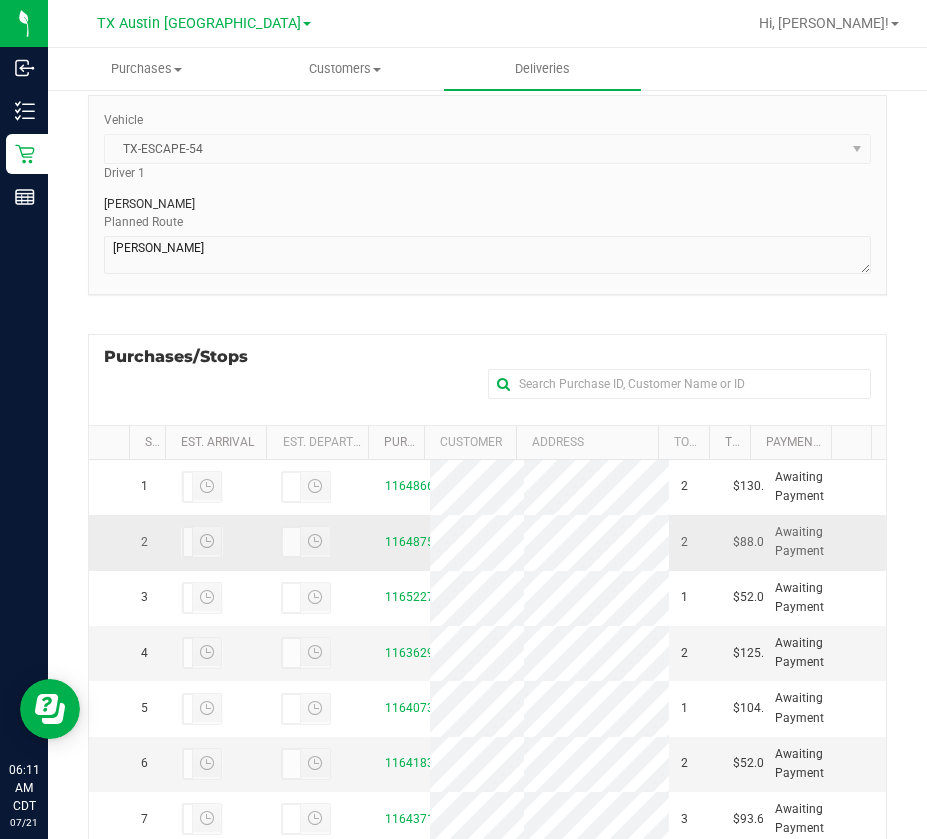 scroll, scrollTop: 426, scrollLeft: 0, axis: vertical 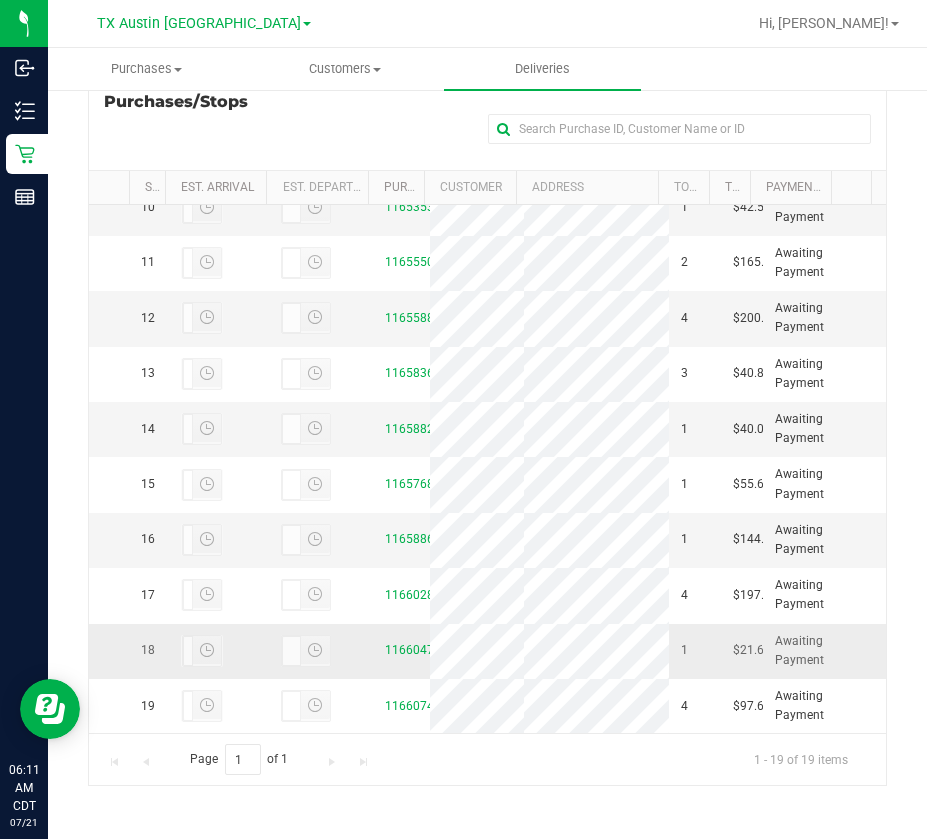 click on "11660479" at bounding box center [401, 651] 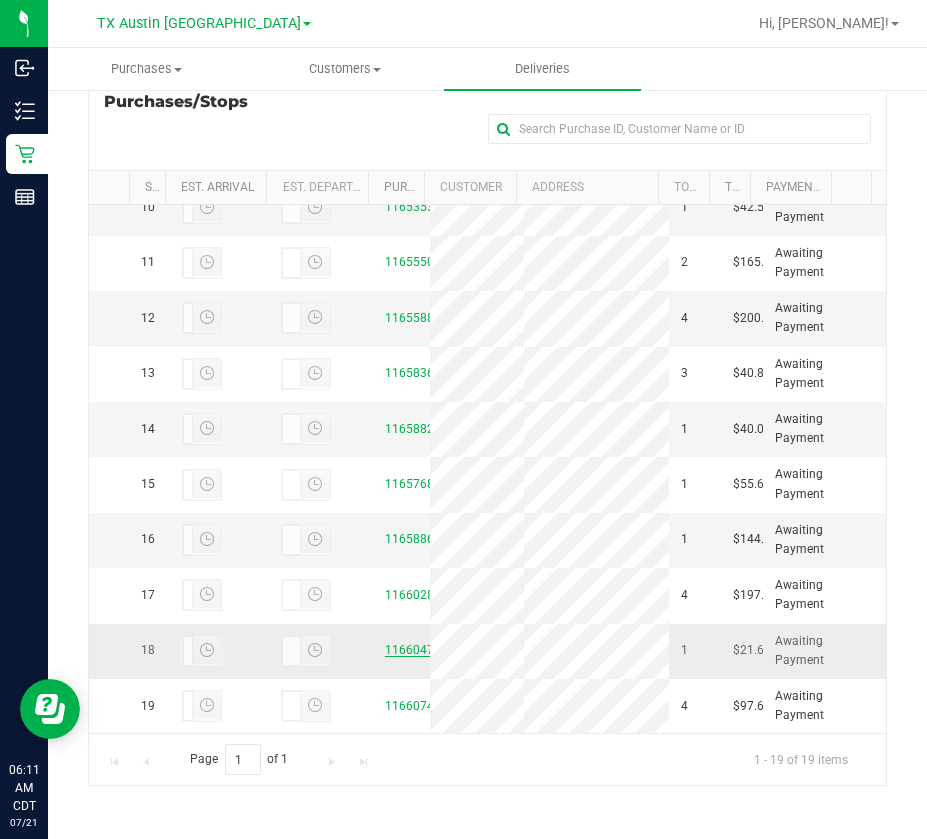 click on "11660479" at bounding box center (413, 650) 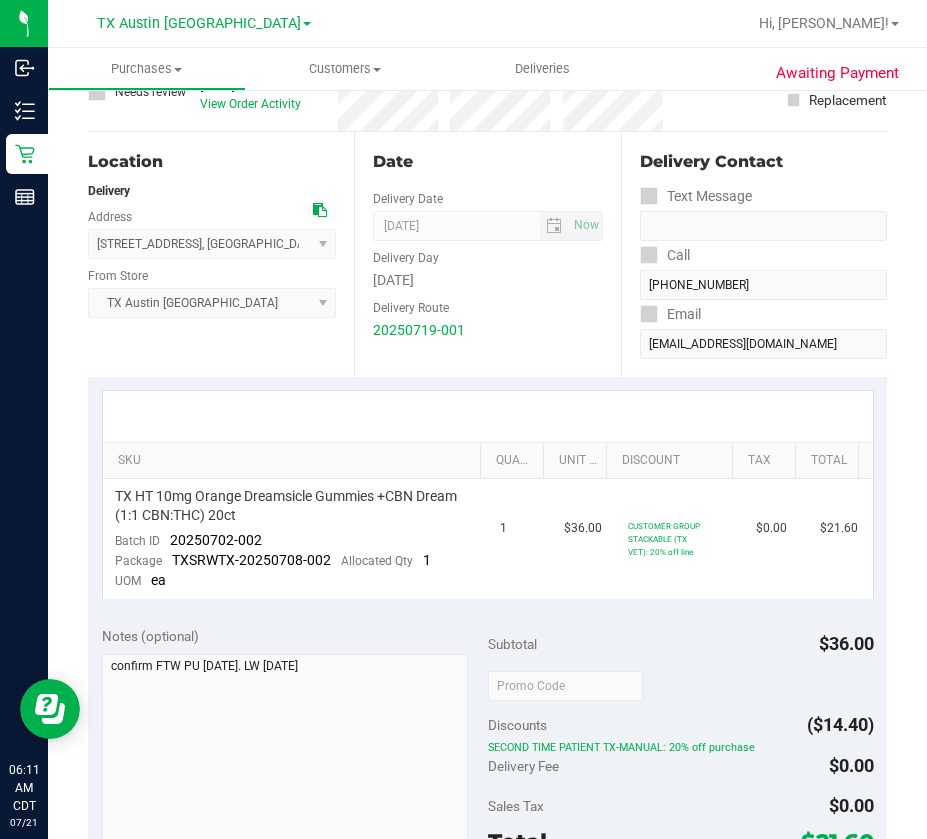 scroll, scrollTop: 0, scrollLeft: 0, axis: both 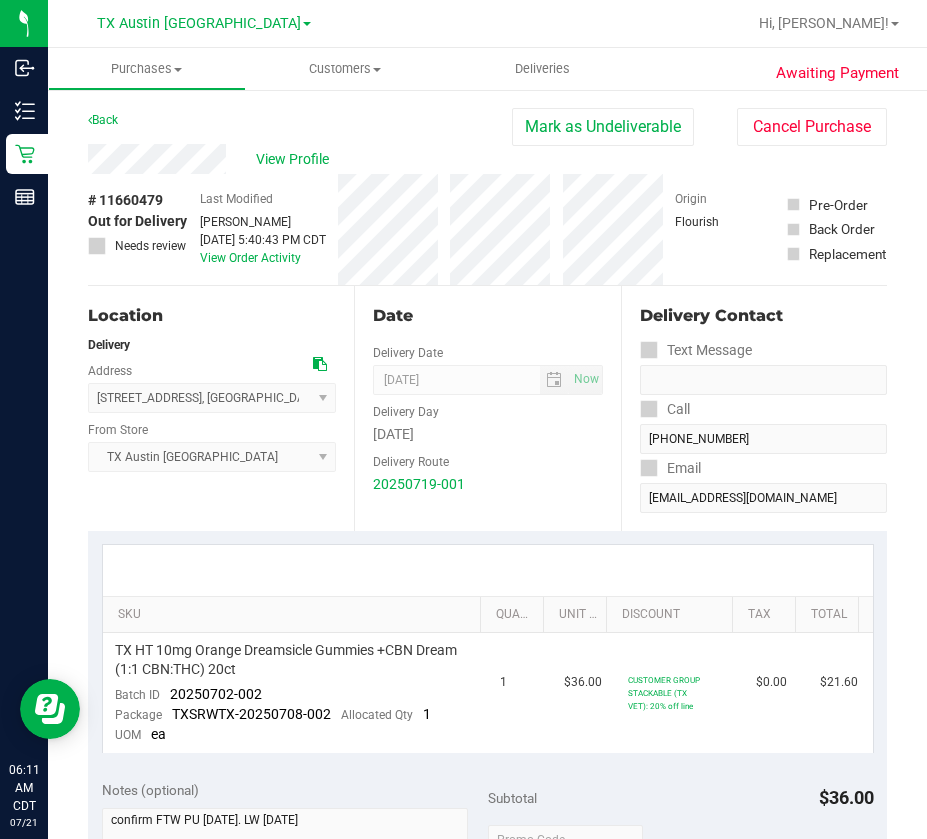 click on "Back
[PERSON_NAME] as Undeliverable
Cancel Purchase" at bounding box center [487, 126] 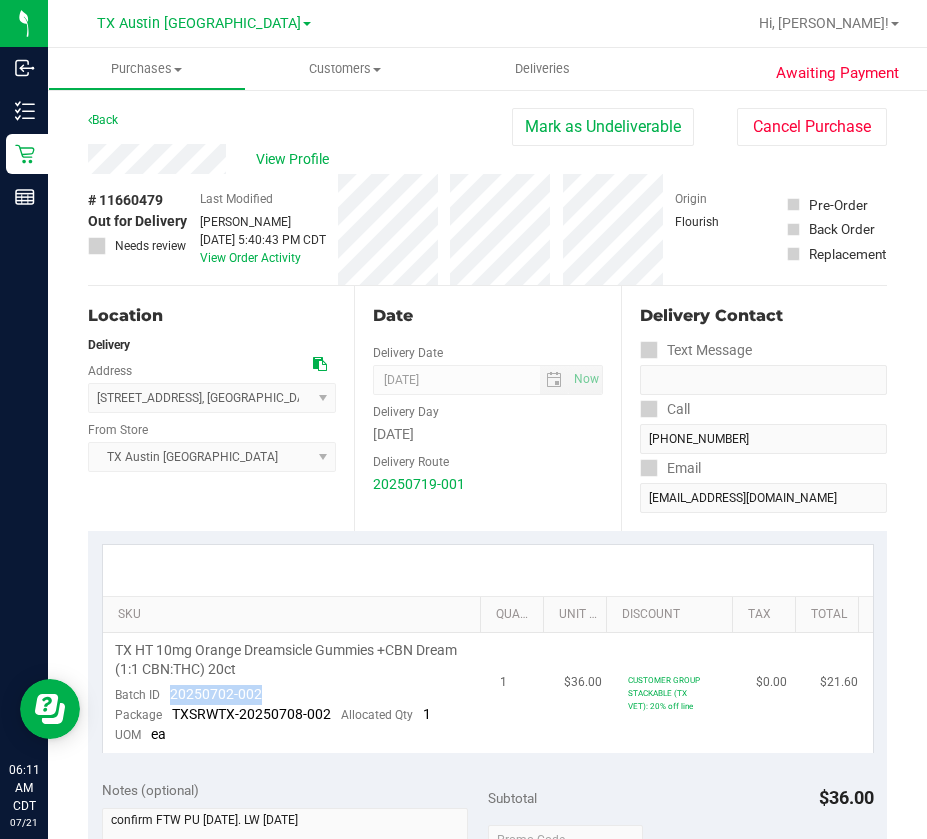 drag, startPoint x: 259, startPoint y: 689, endPoint x: 170, endPoint y: 691, distance: 89.02247 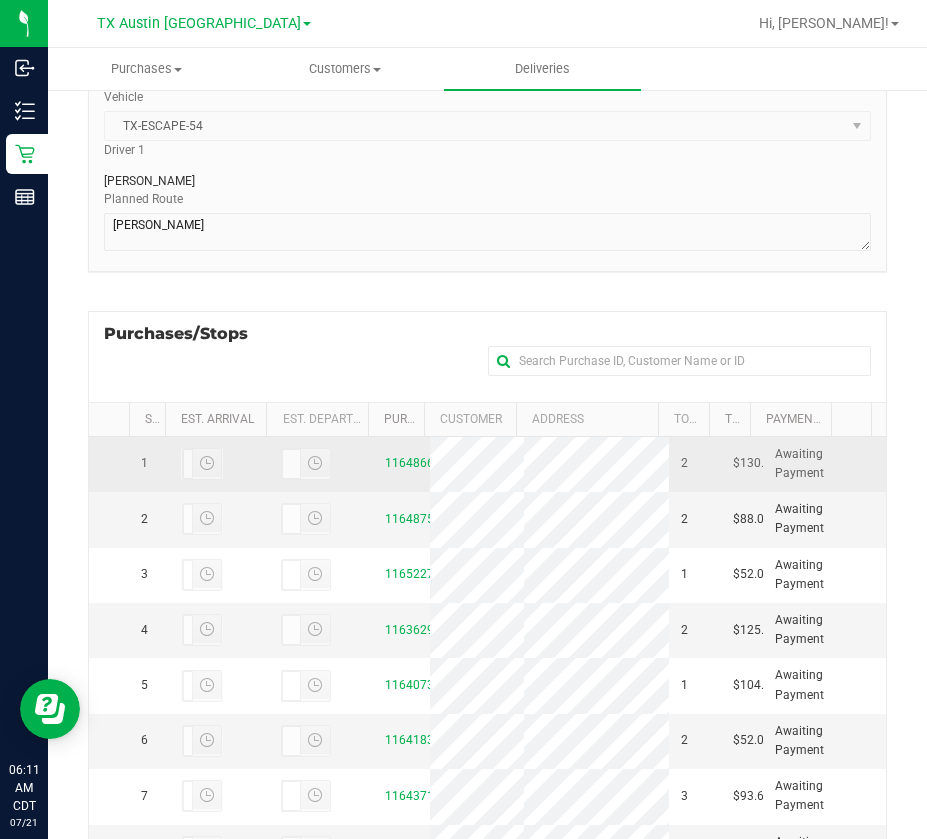 scroll, scrollTop: 426, scrollLeft: 0, axis: vertical 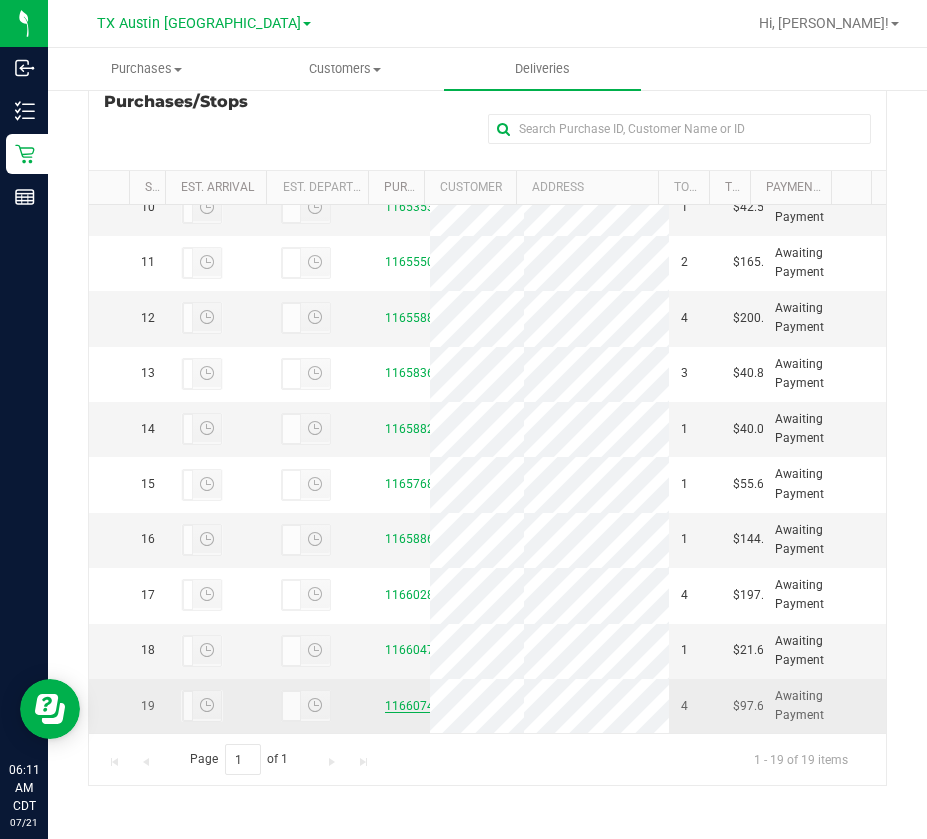 click on "11660740" at bounding box center [413, 706] 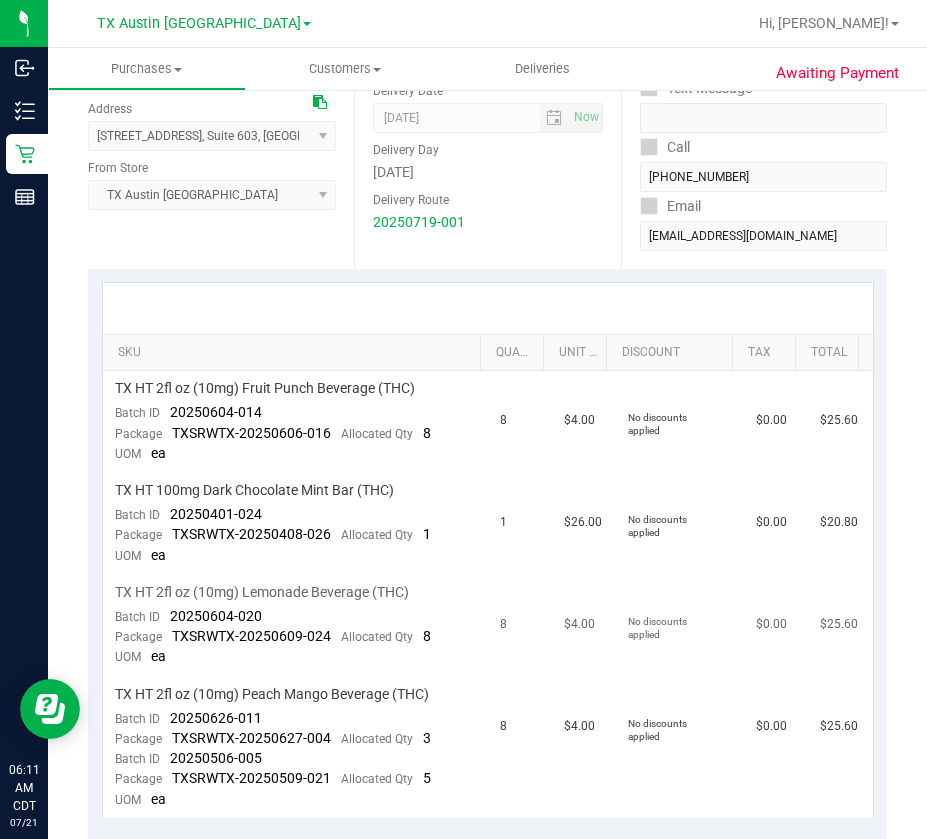 scroll, scrollTop: 400, scrollLeft: 0, axis: vertical 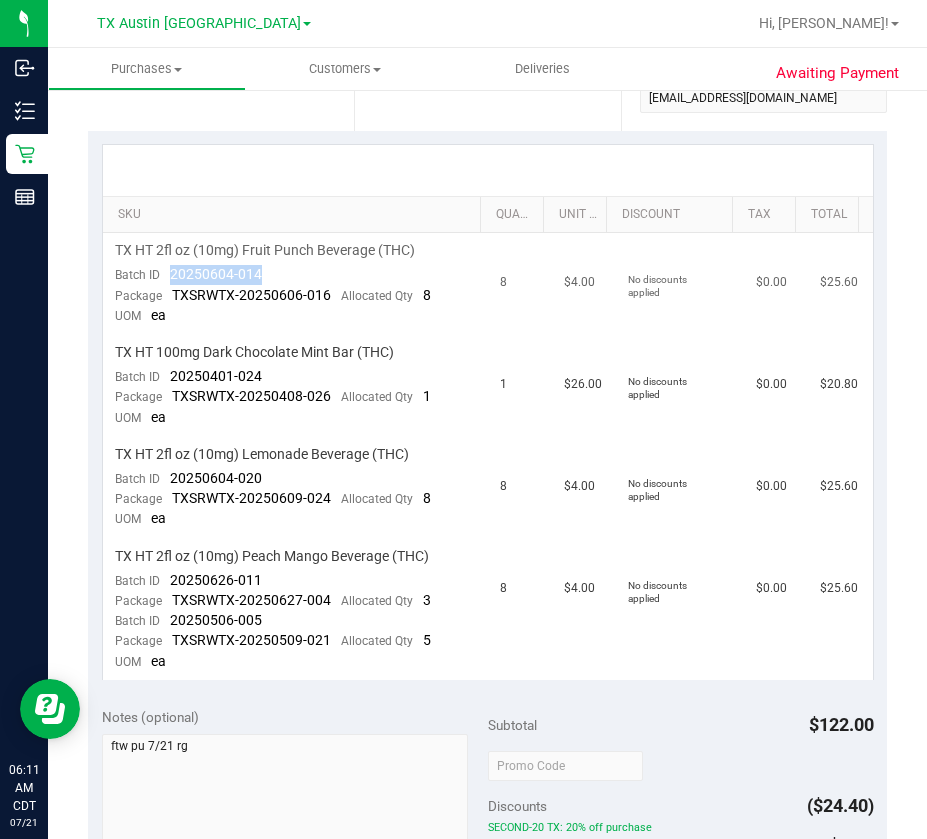 drag, startPoint x: 273, startPoint y: 279, endPoint x: 174, endPoint y: 276, distance: 99.04544 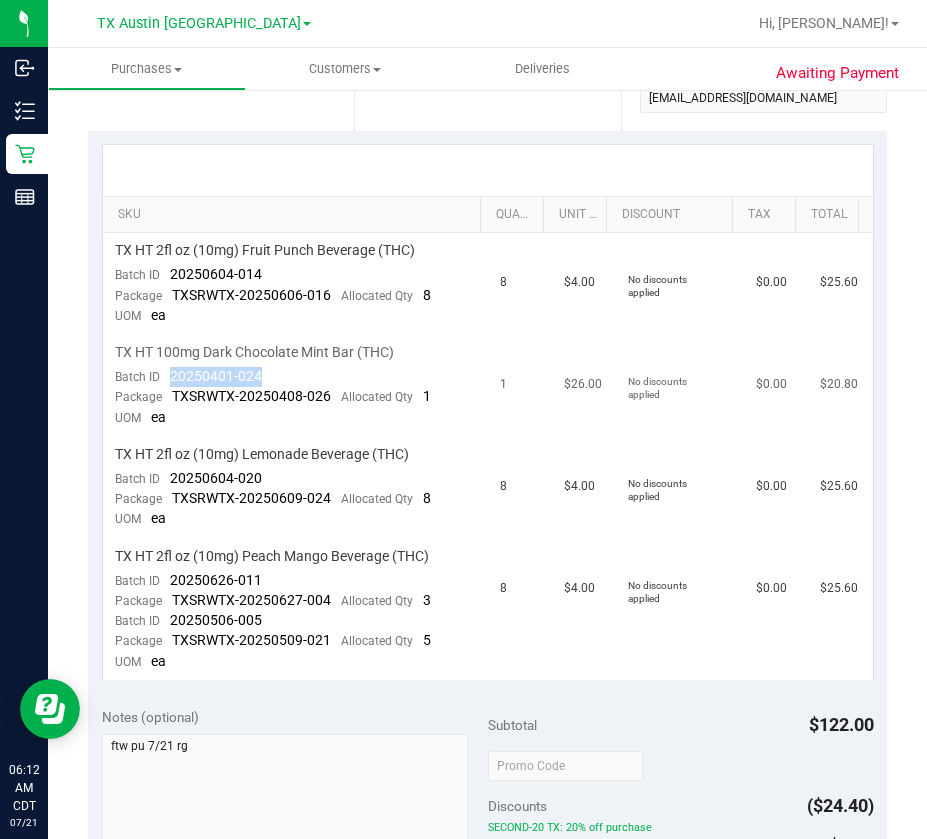 drag, startPoint x: 269, startPoint y: 370, endPoint x: 174, endPoint y: 379, distance: 95.42536 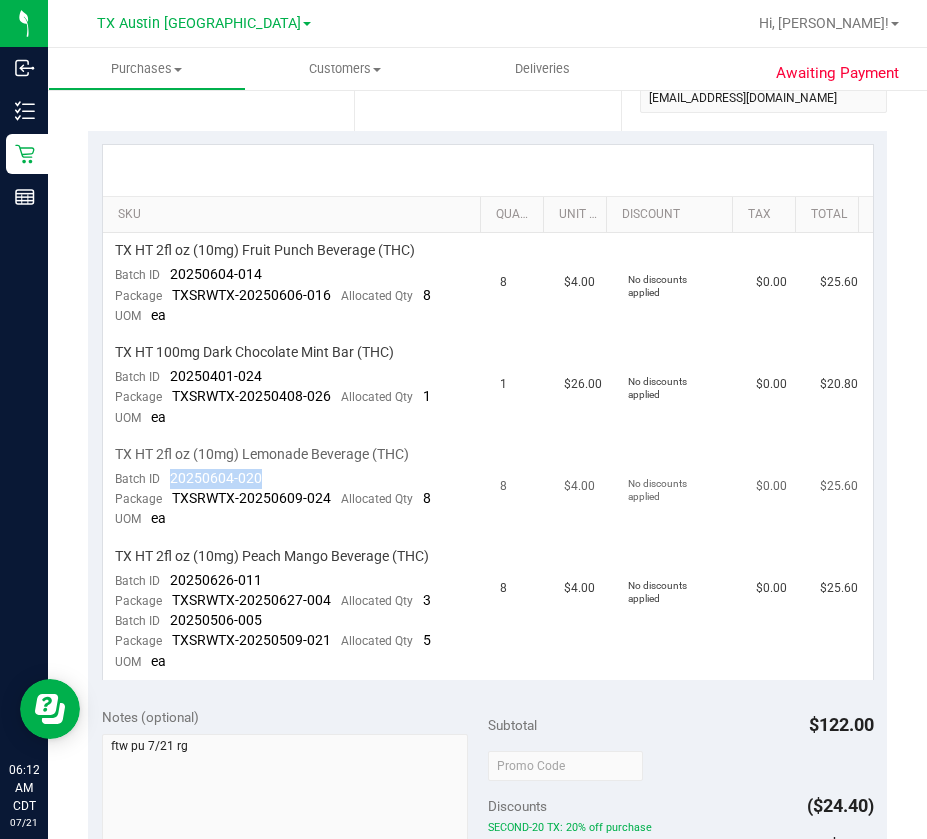 drag, startPoint x: 257, startPoint y: 469, endPoint x: 167, endPoint y: 481, distance: 90.79648 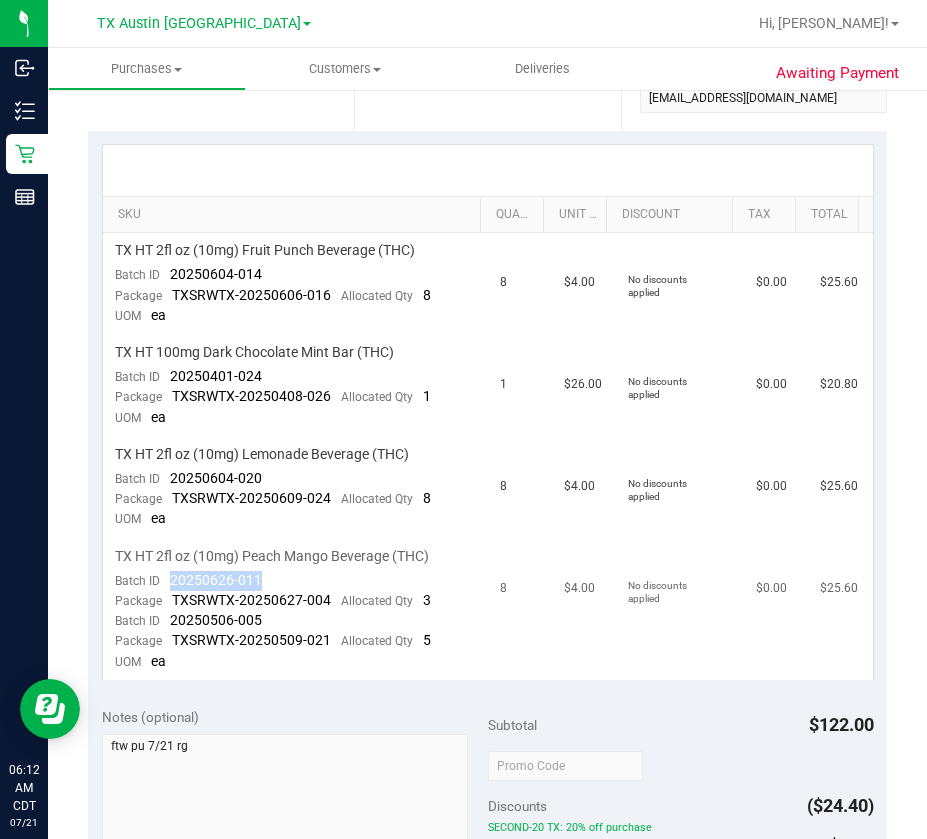 drag, startPoint x: 289, startPoint y: 575, endPoint x: 164, endPoint y: 586, distance: 125.48307 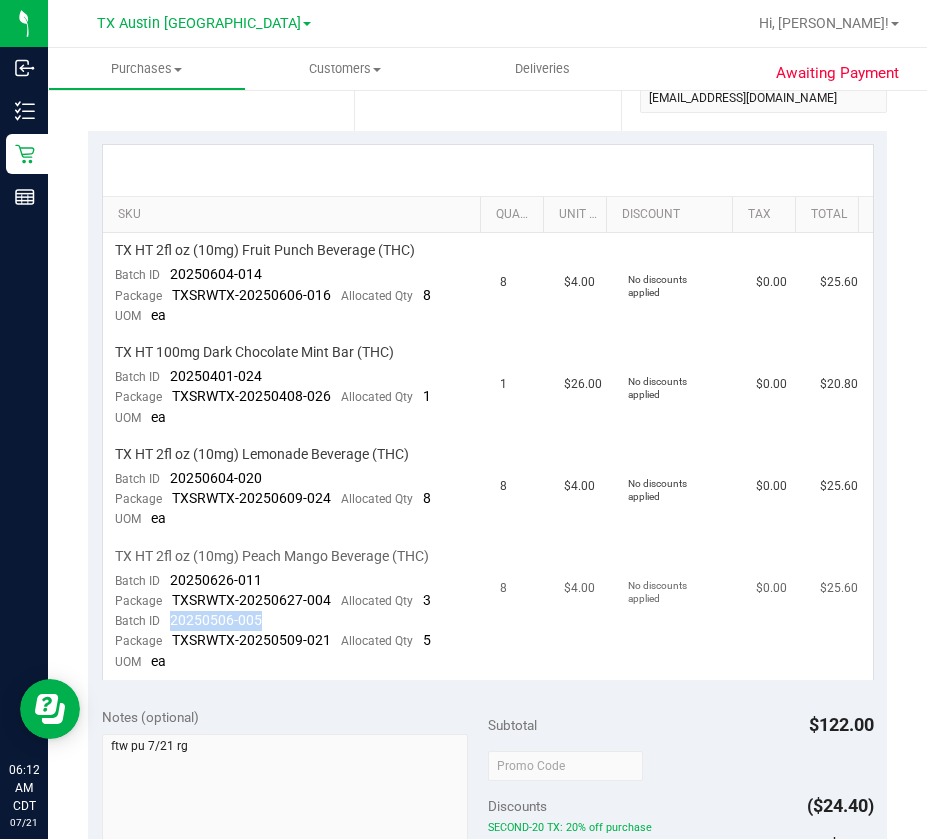 drag, startPoint x: 267, startPoint y: 623, endPoint x: 171, endPoint y: 624, distance: 96.00521 